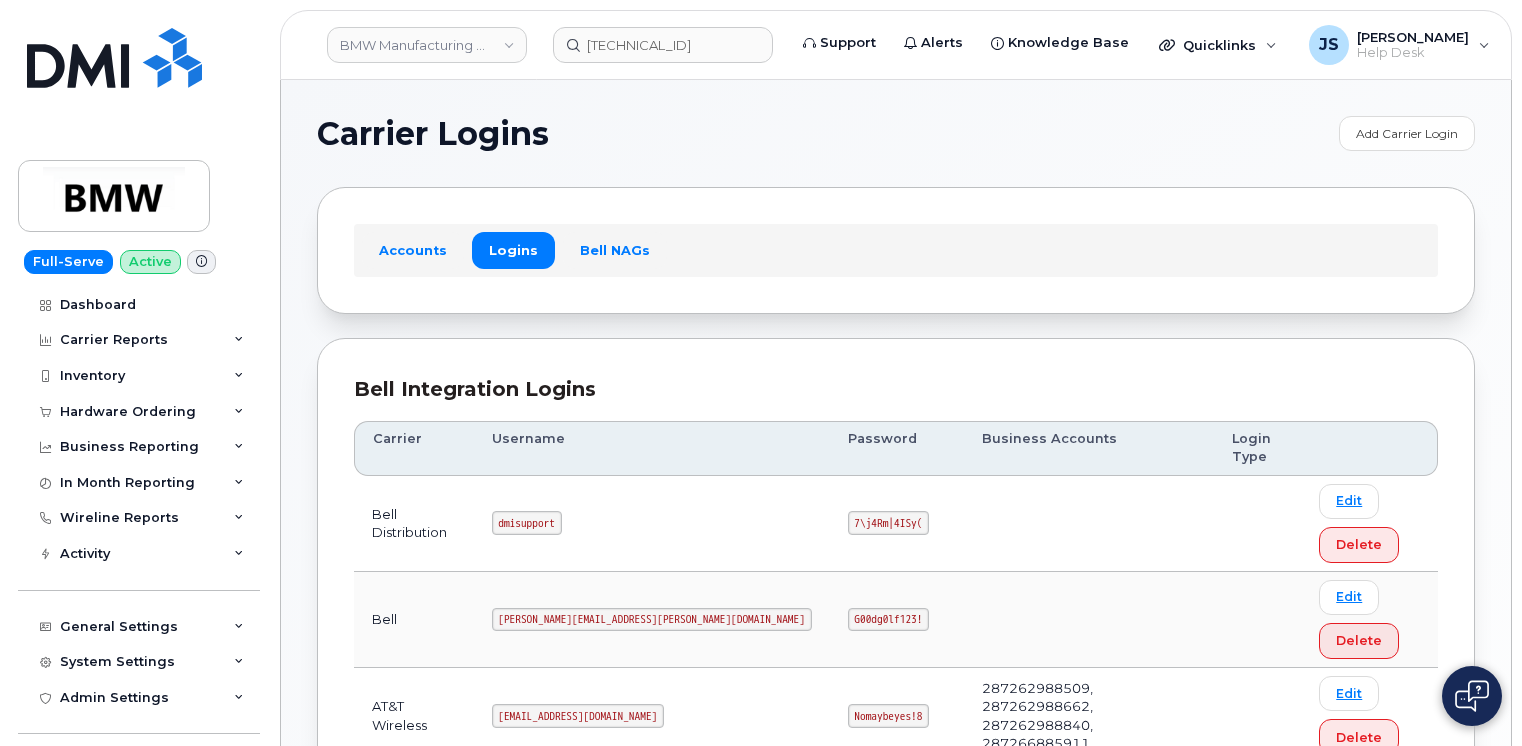 scroll, scrollTop: 567, scrollLeft: 0, axis: vertical 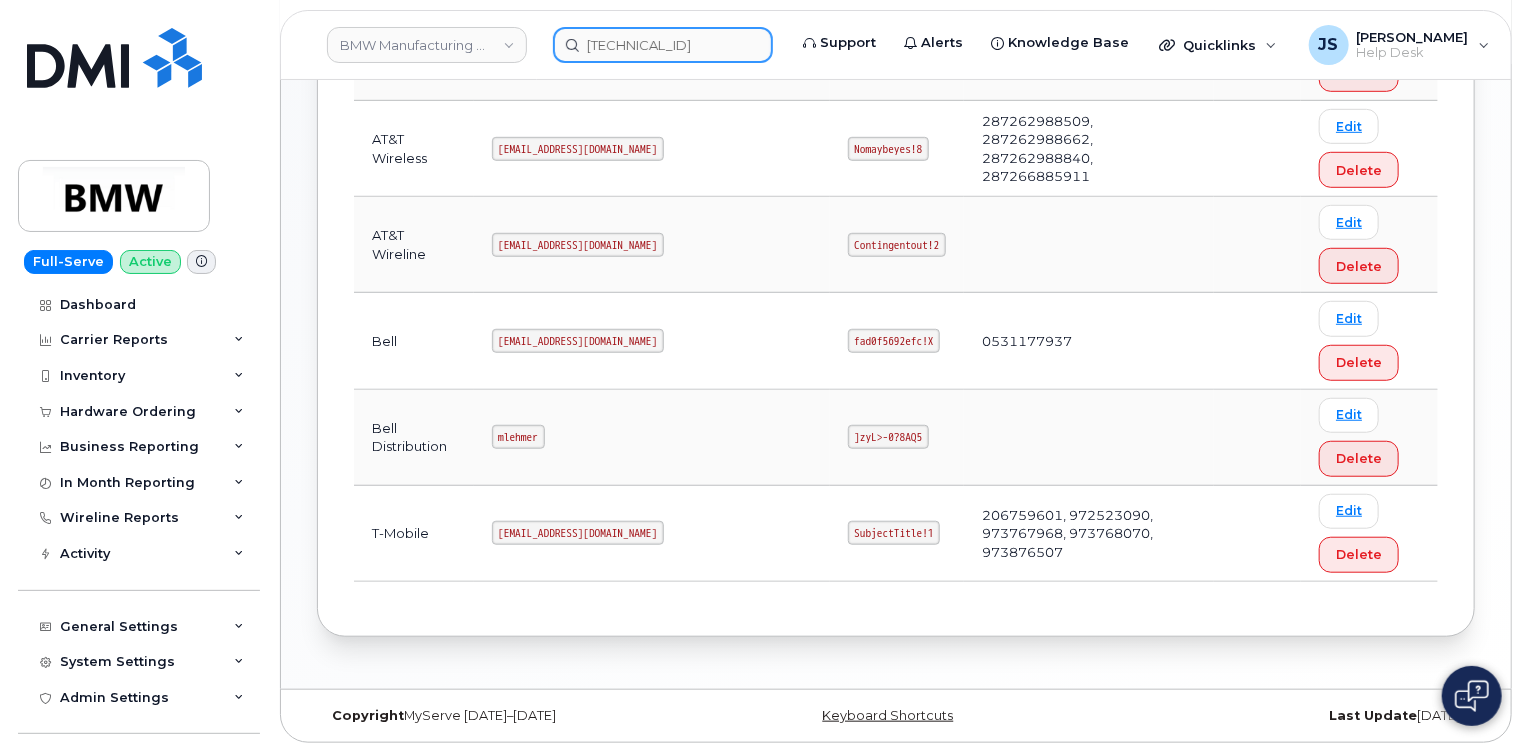 click on "350422147026803" at bounding box center (663, 45) 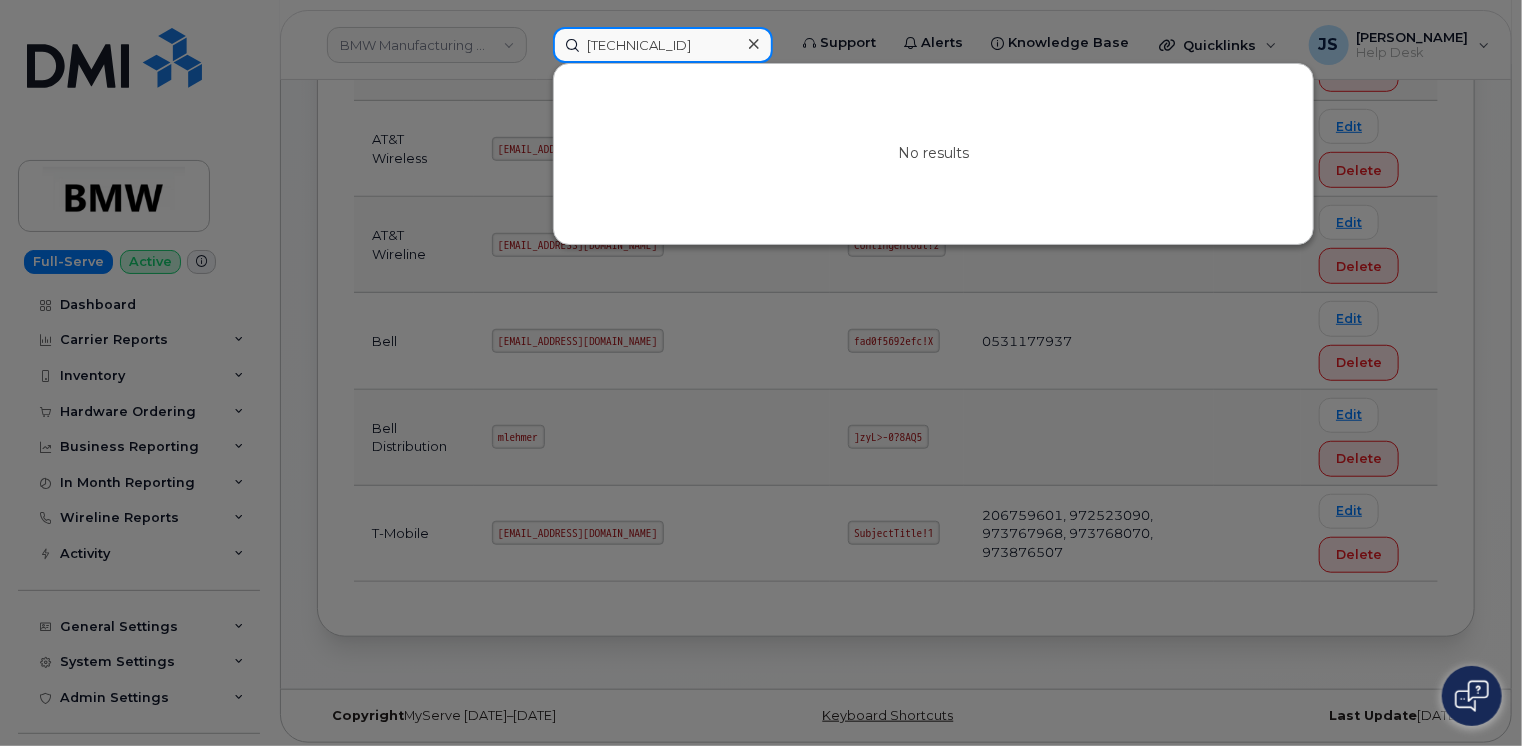 click on "350422147026803" at bounding box center [663, 45] 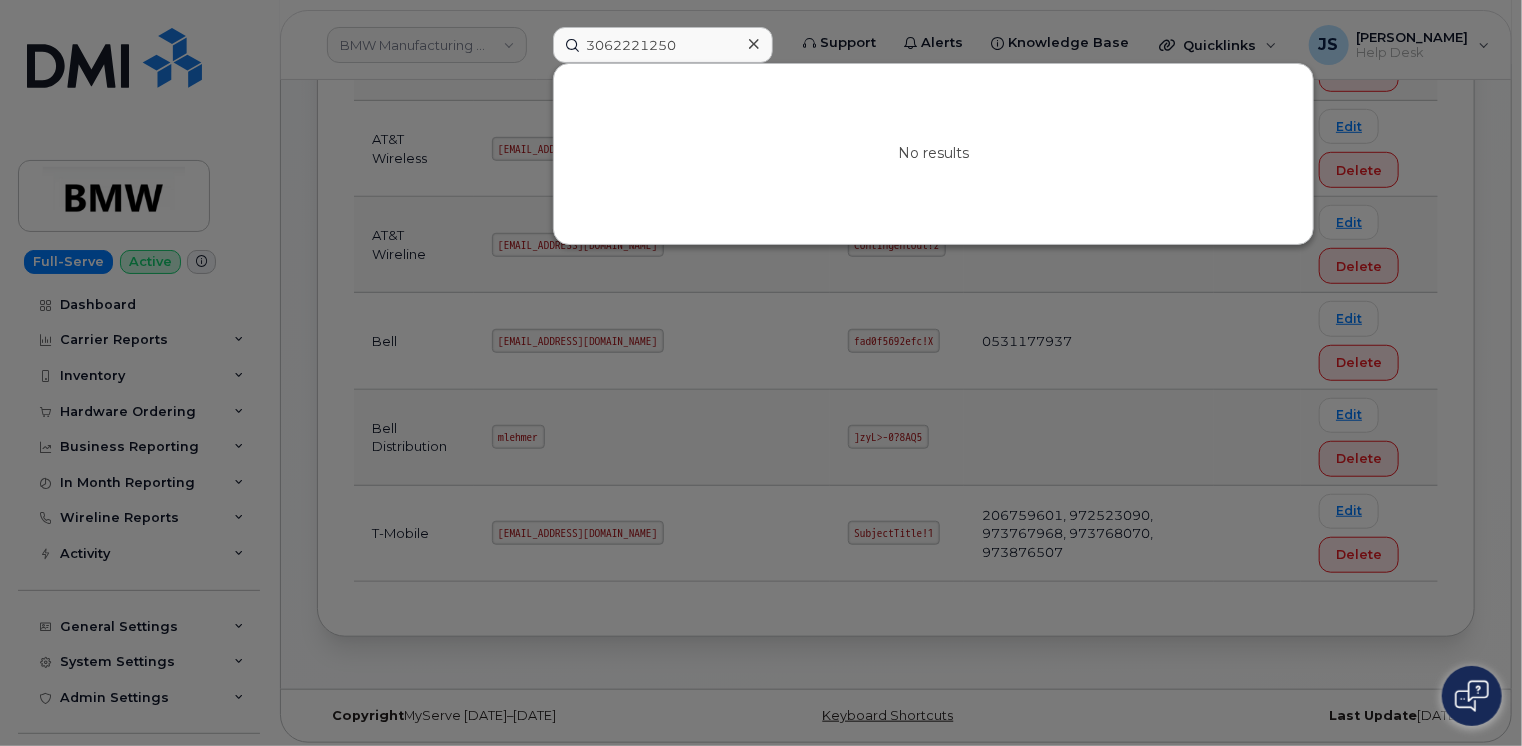 click at bounding box center [761, 373] 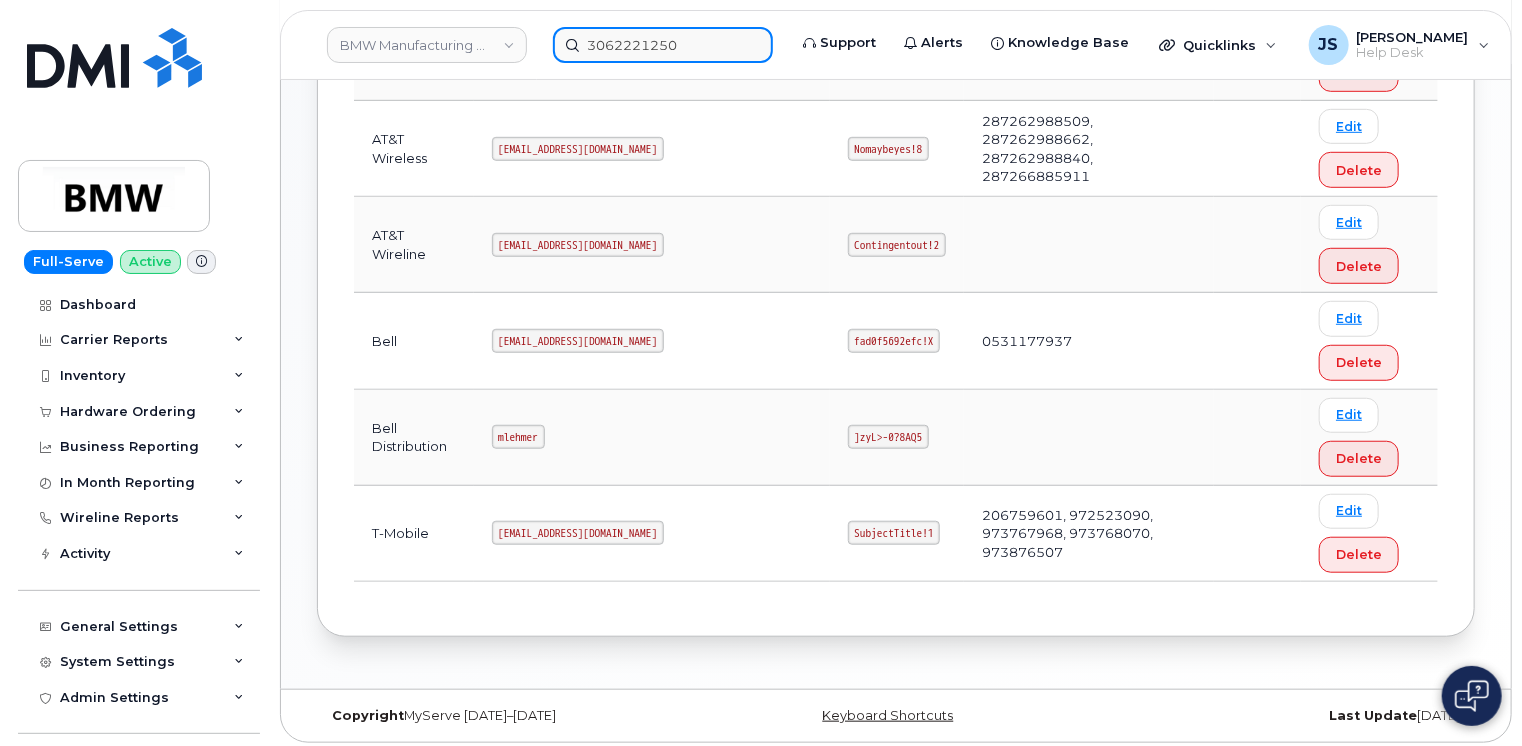 click on "3062221250" at bounding box center (663, 45) 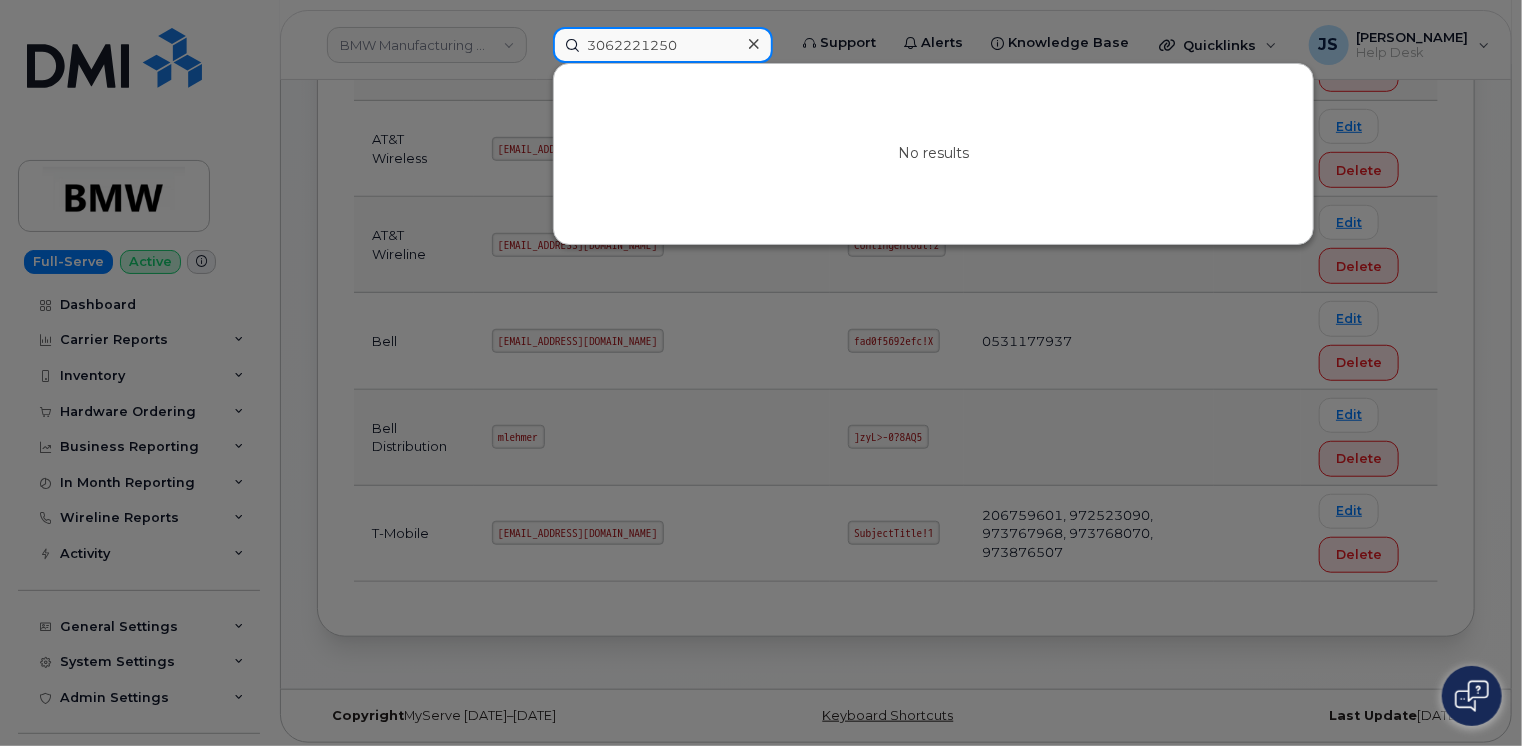 click on "3062221250" at bounding box center [663, 45] 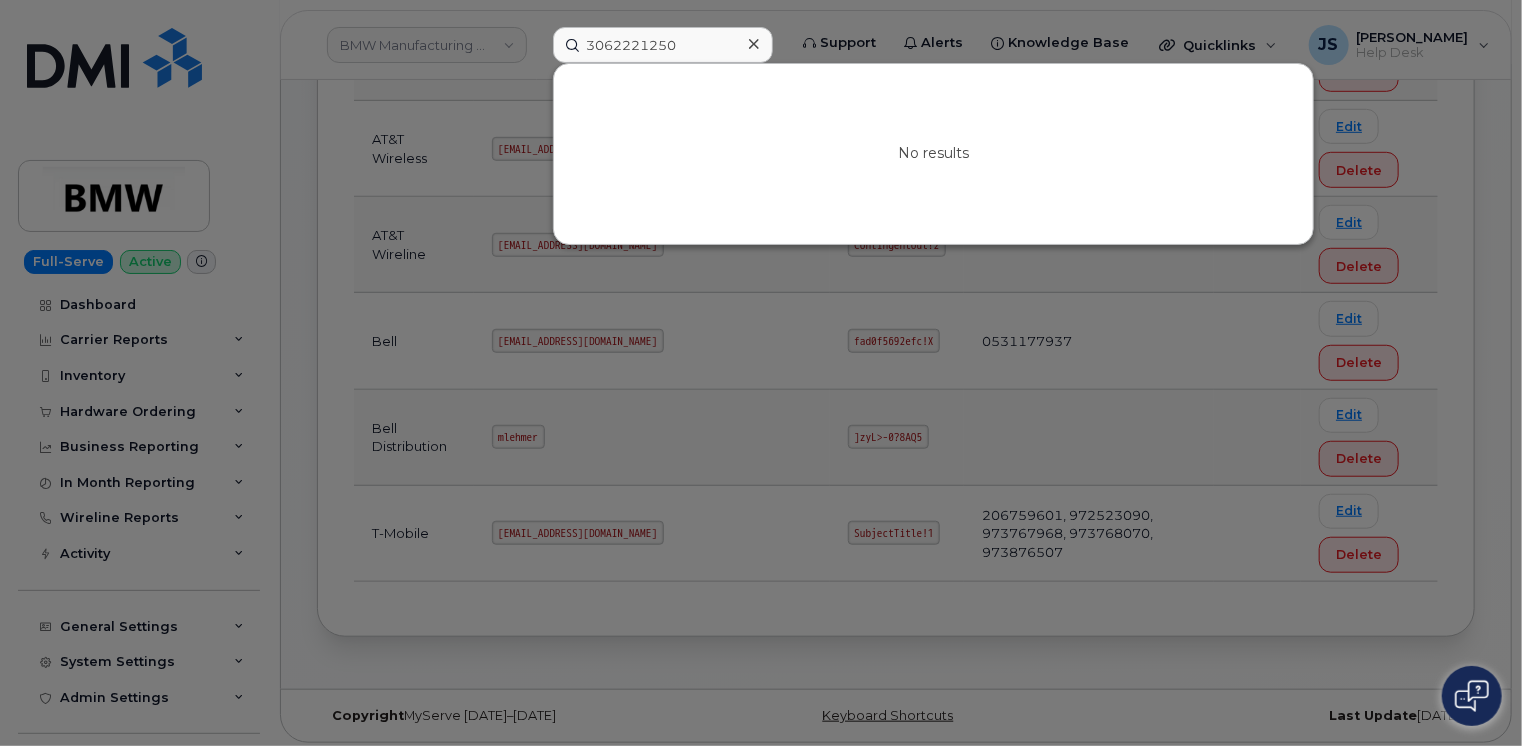 click at bounding box center (761, 373) 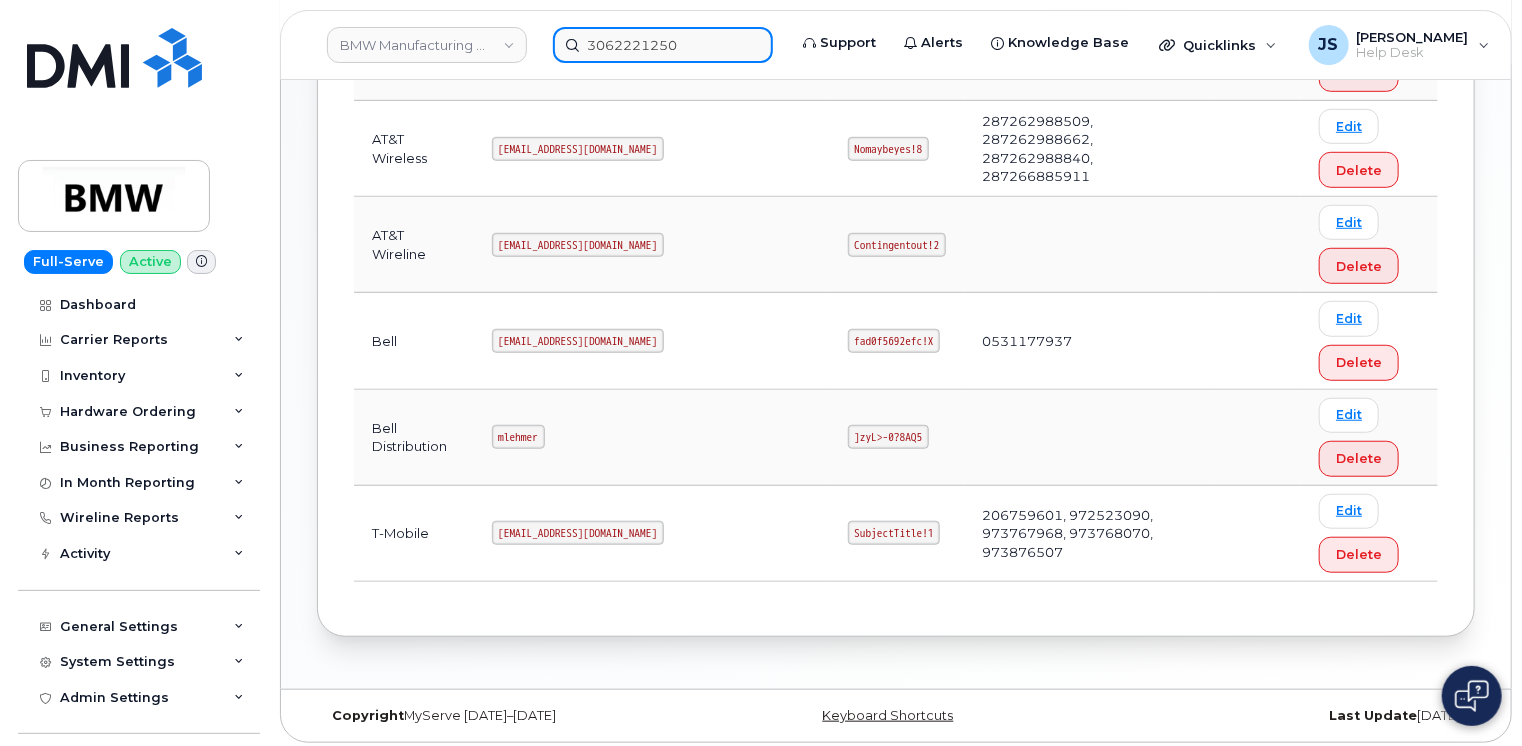 click on "3062221250" at bounding box center [663, 45] 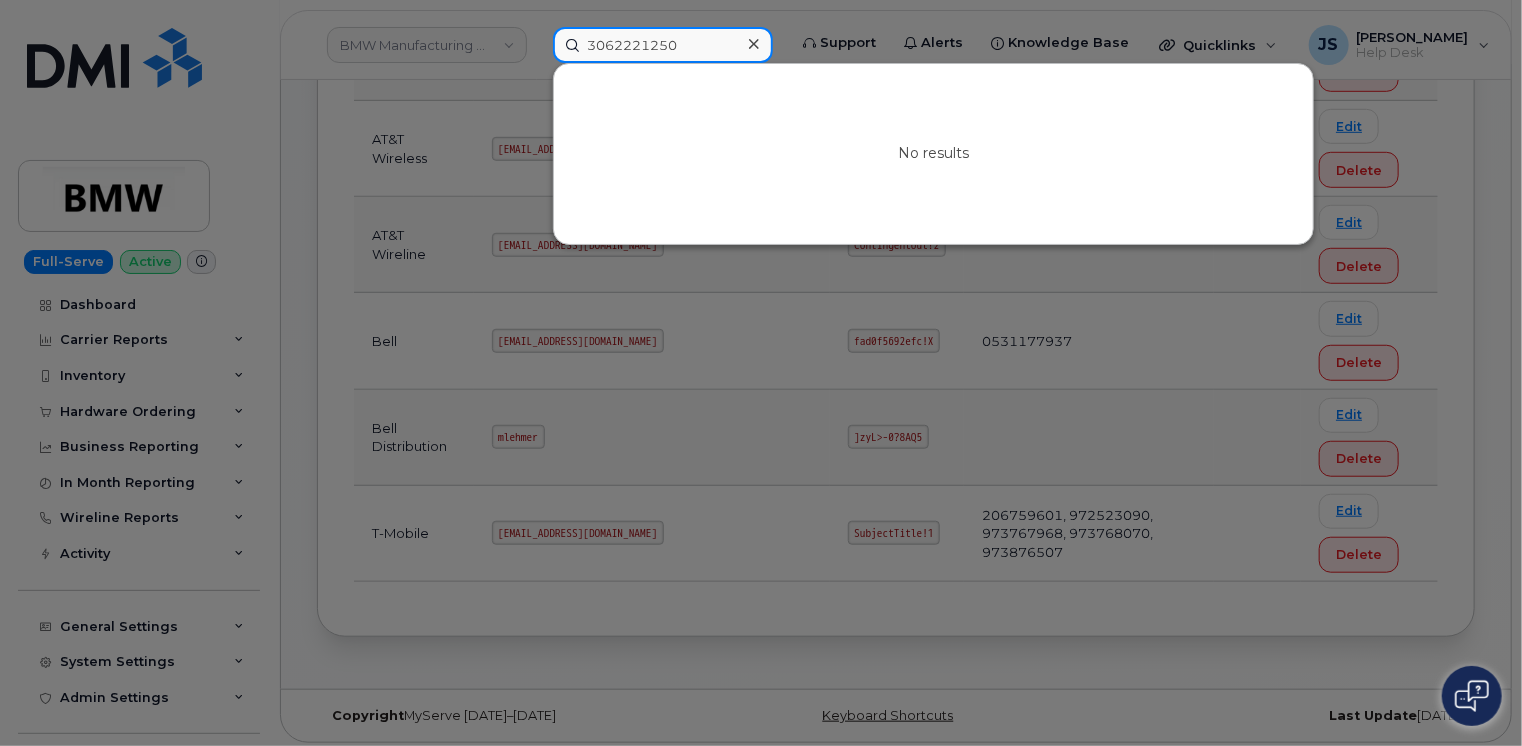 click on "3062221250" at bounding box center [663, 45] 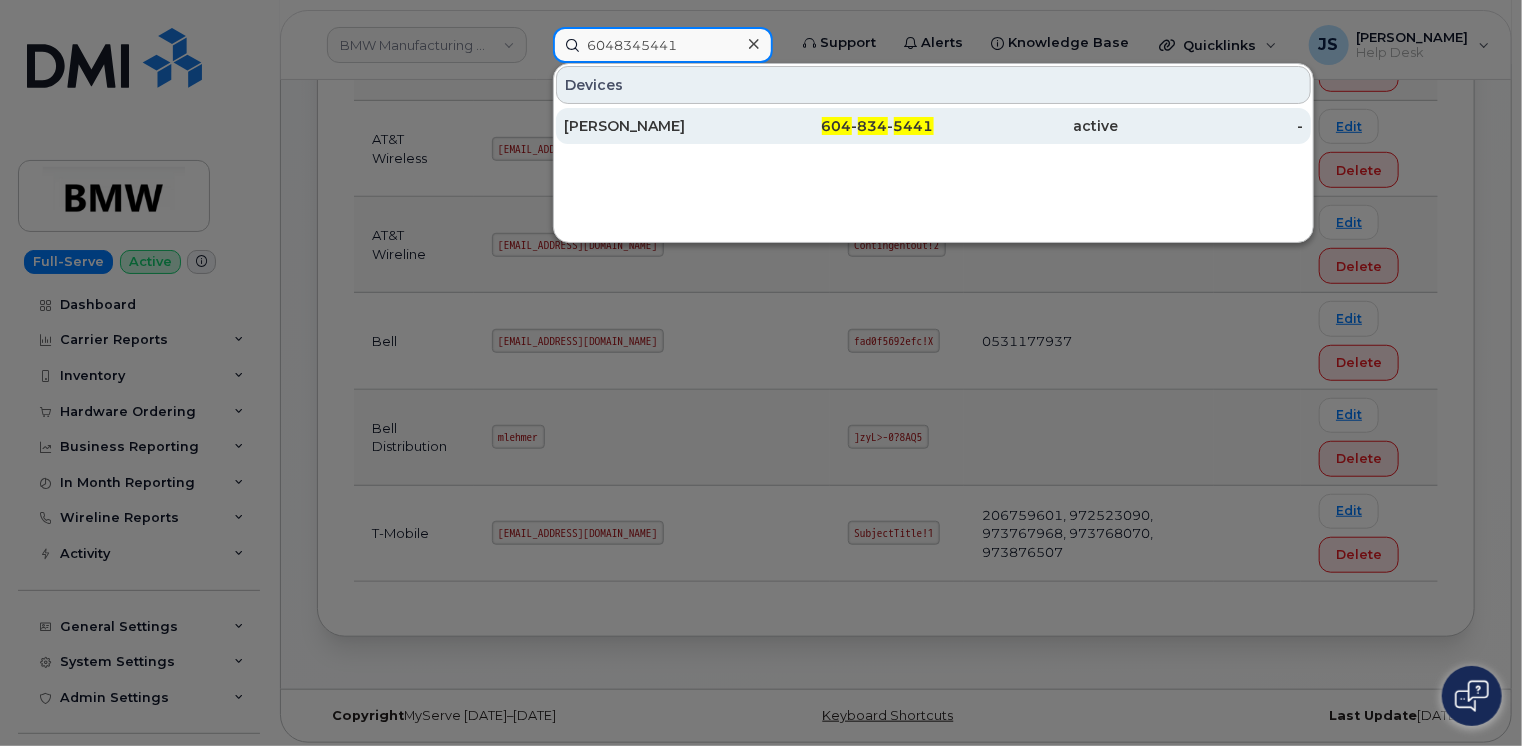type on "6048345441" 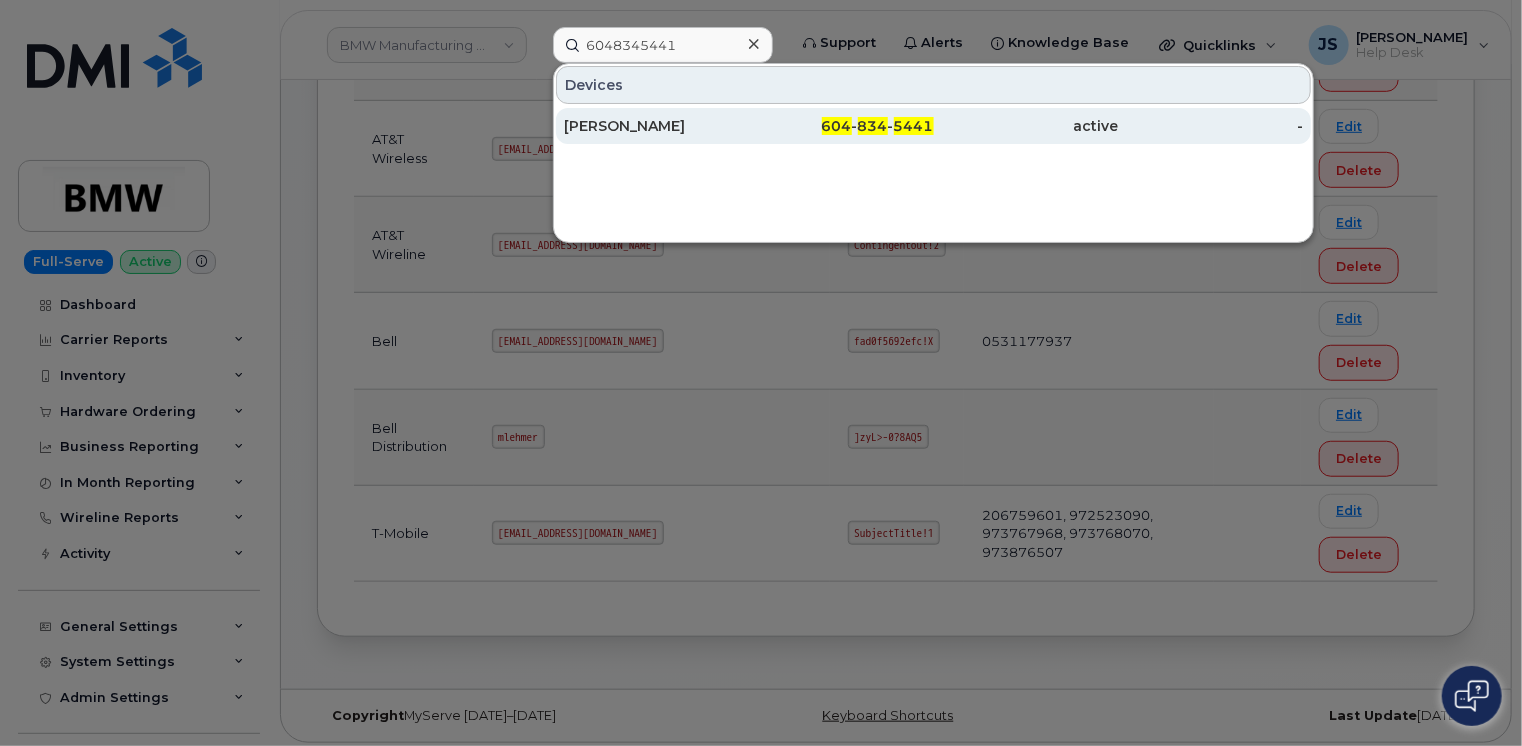 click on "Jaden Gregerson" at bounding box center (656, 126) 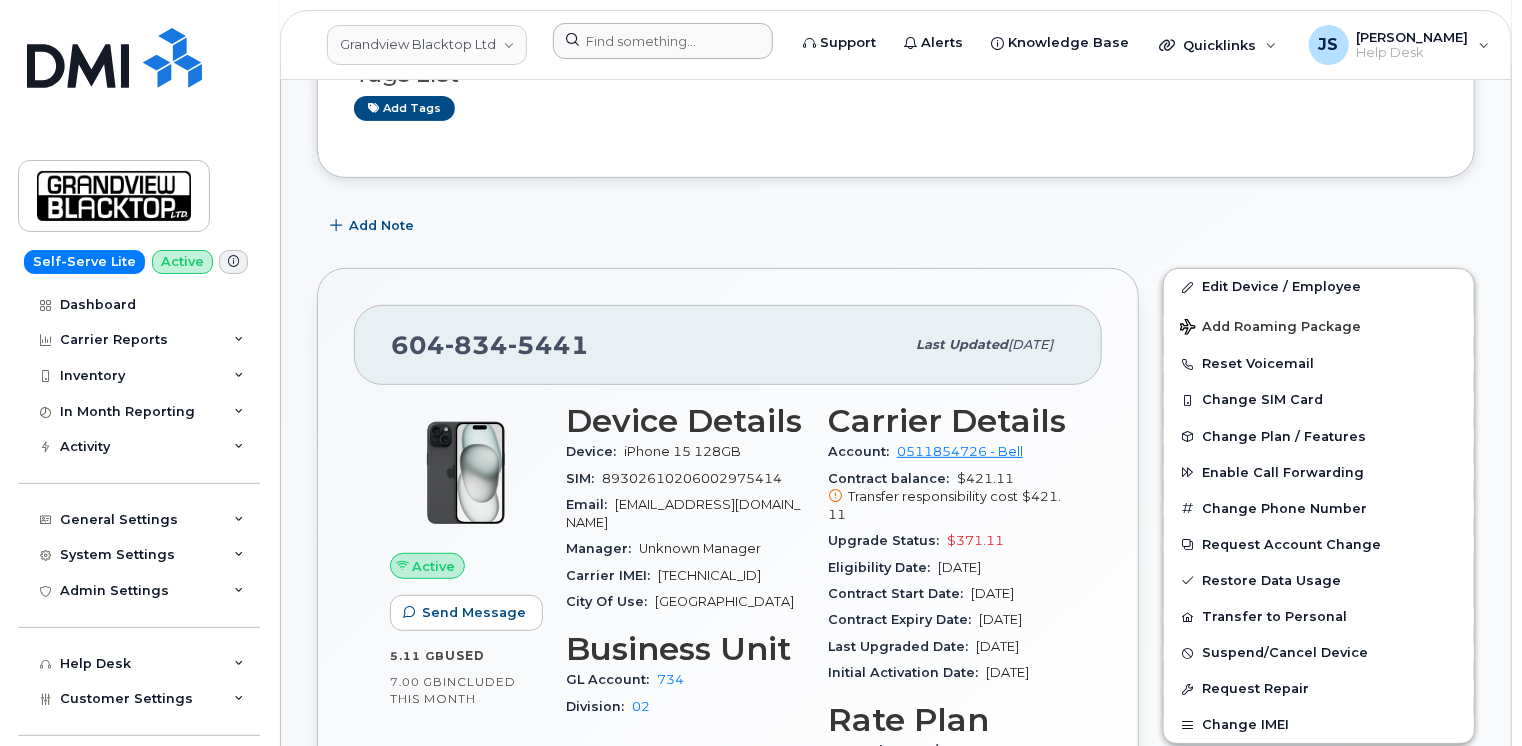 scroll, scrollTop: 200, scrollLeft: 0, axis: vertical 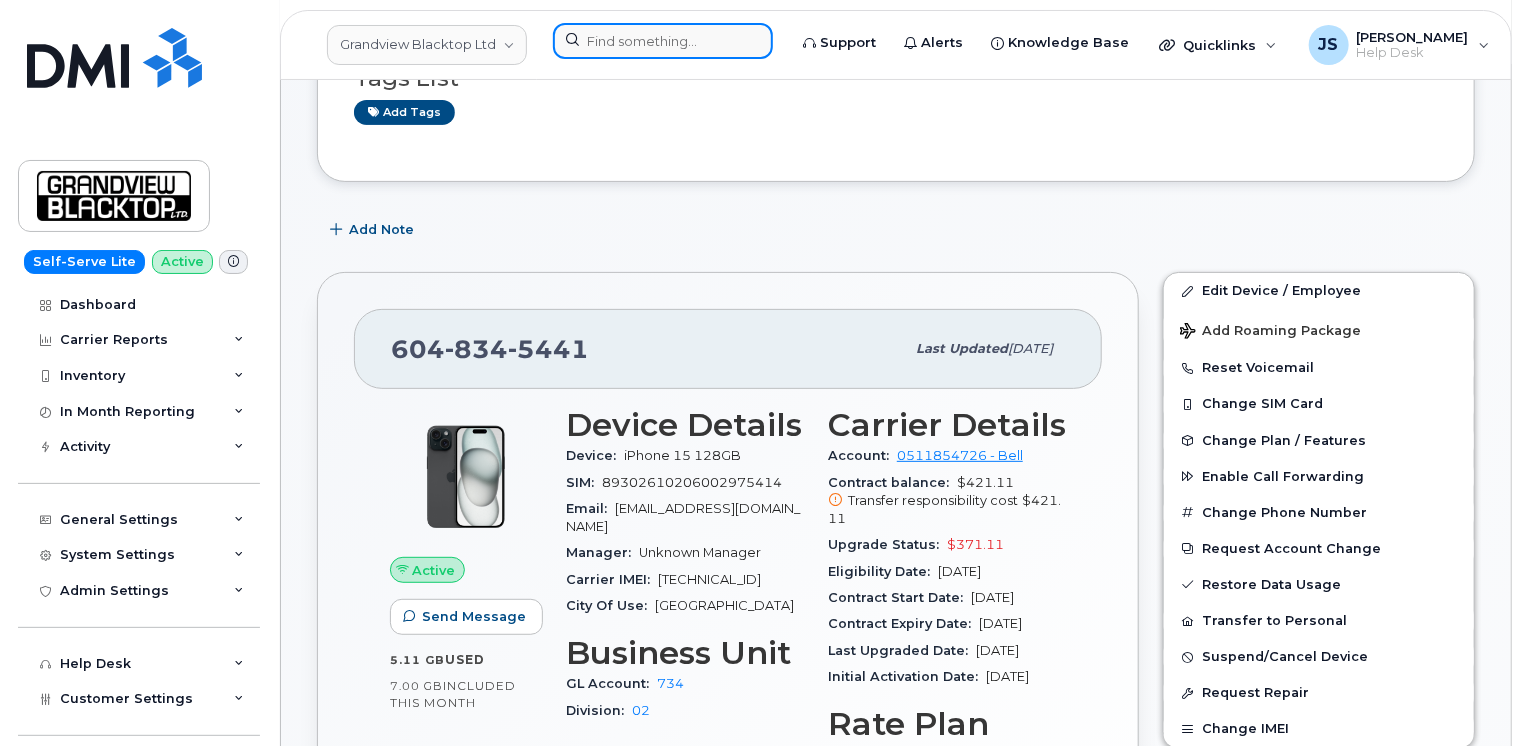 click at bounding box center [663, 41] 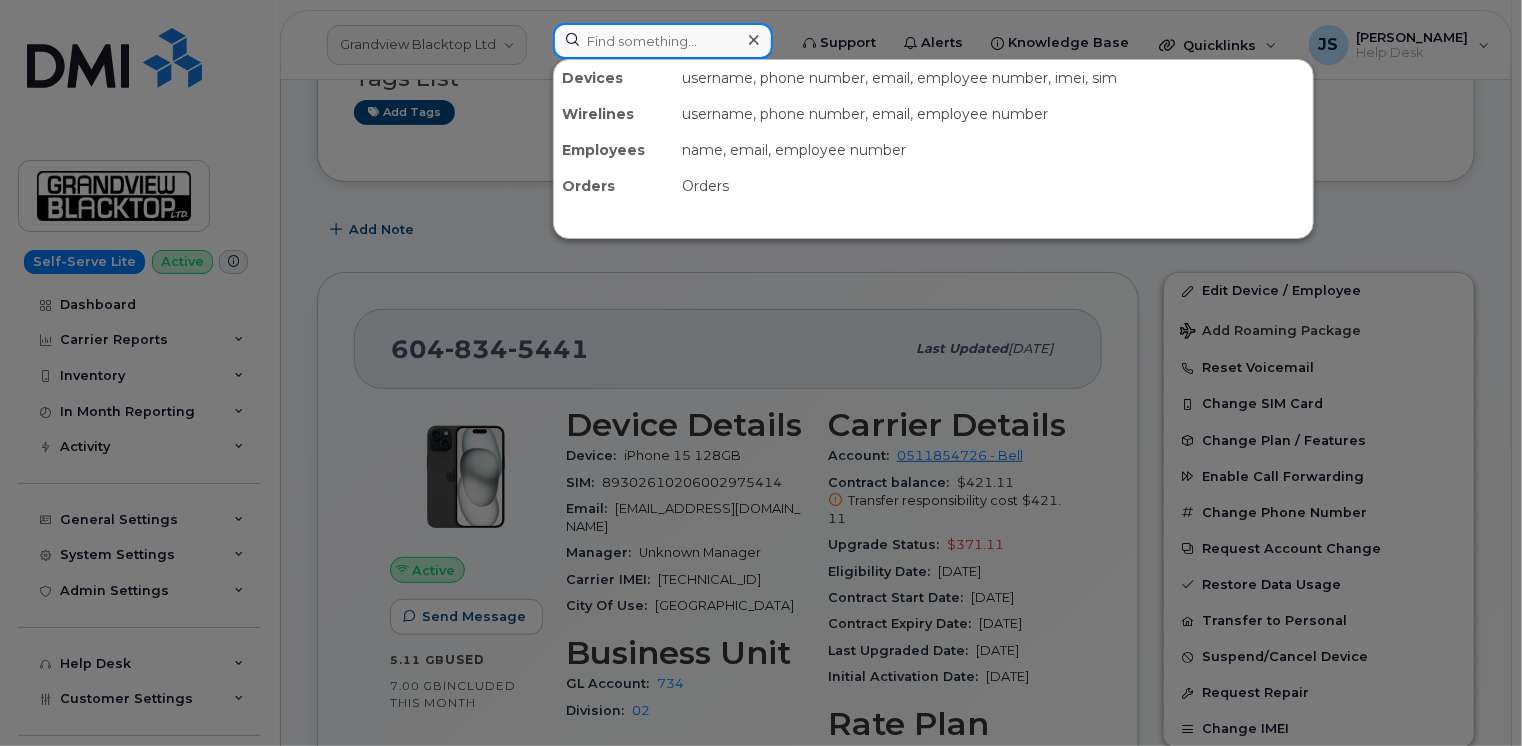 paste on "6048345322" 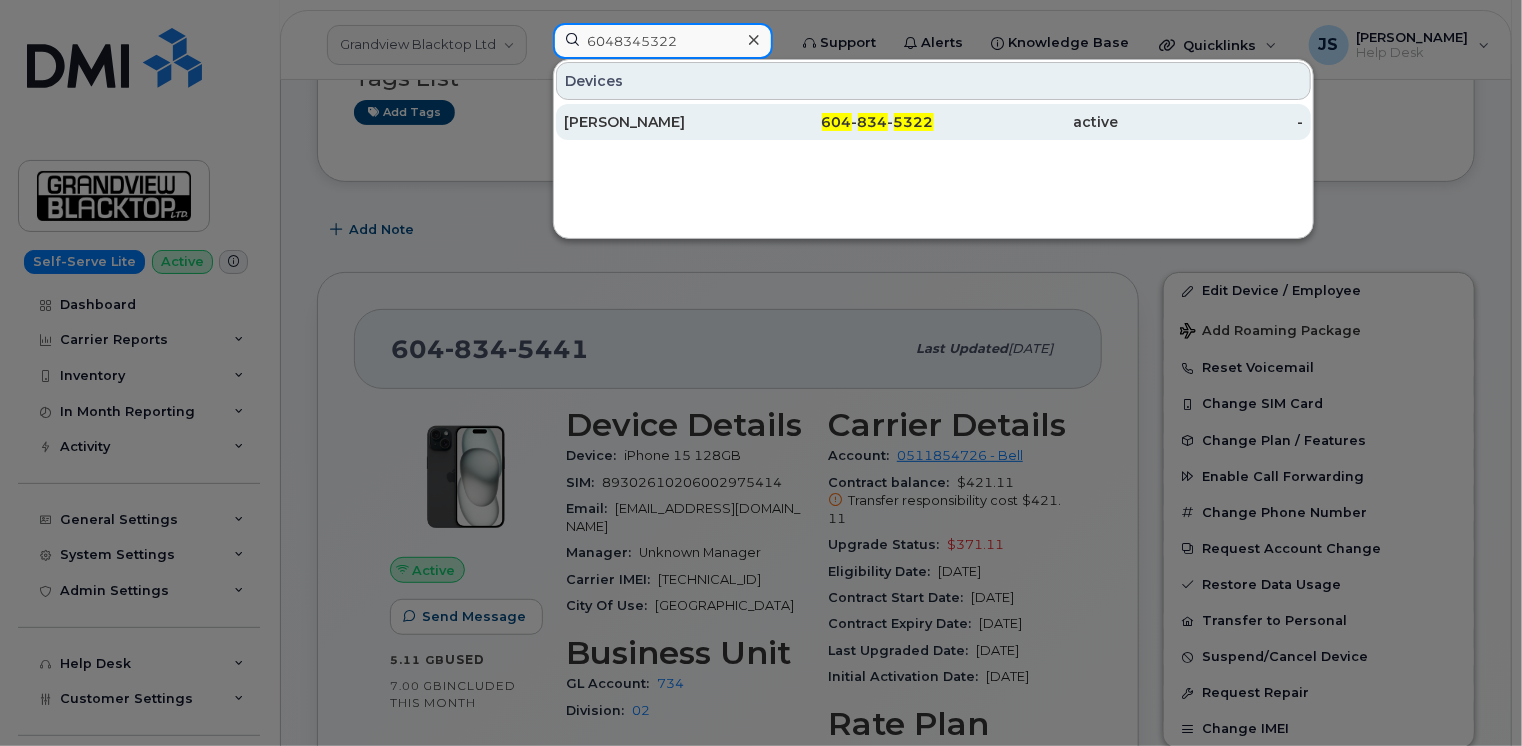type on "6048345322" 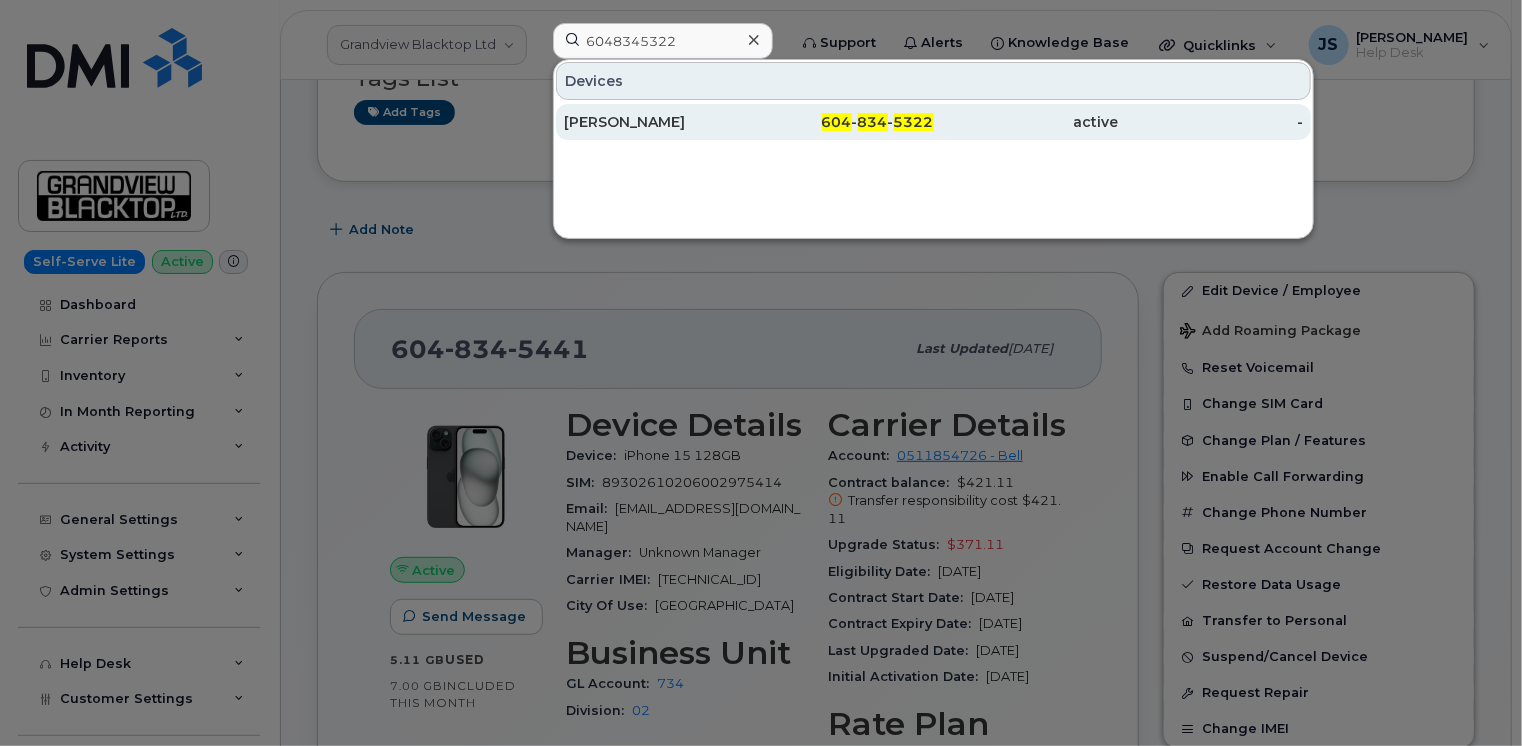 click on "[PERSON_NAME]" at bounding box center [656, 122] 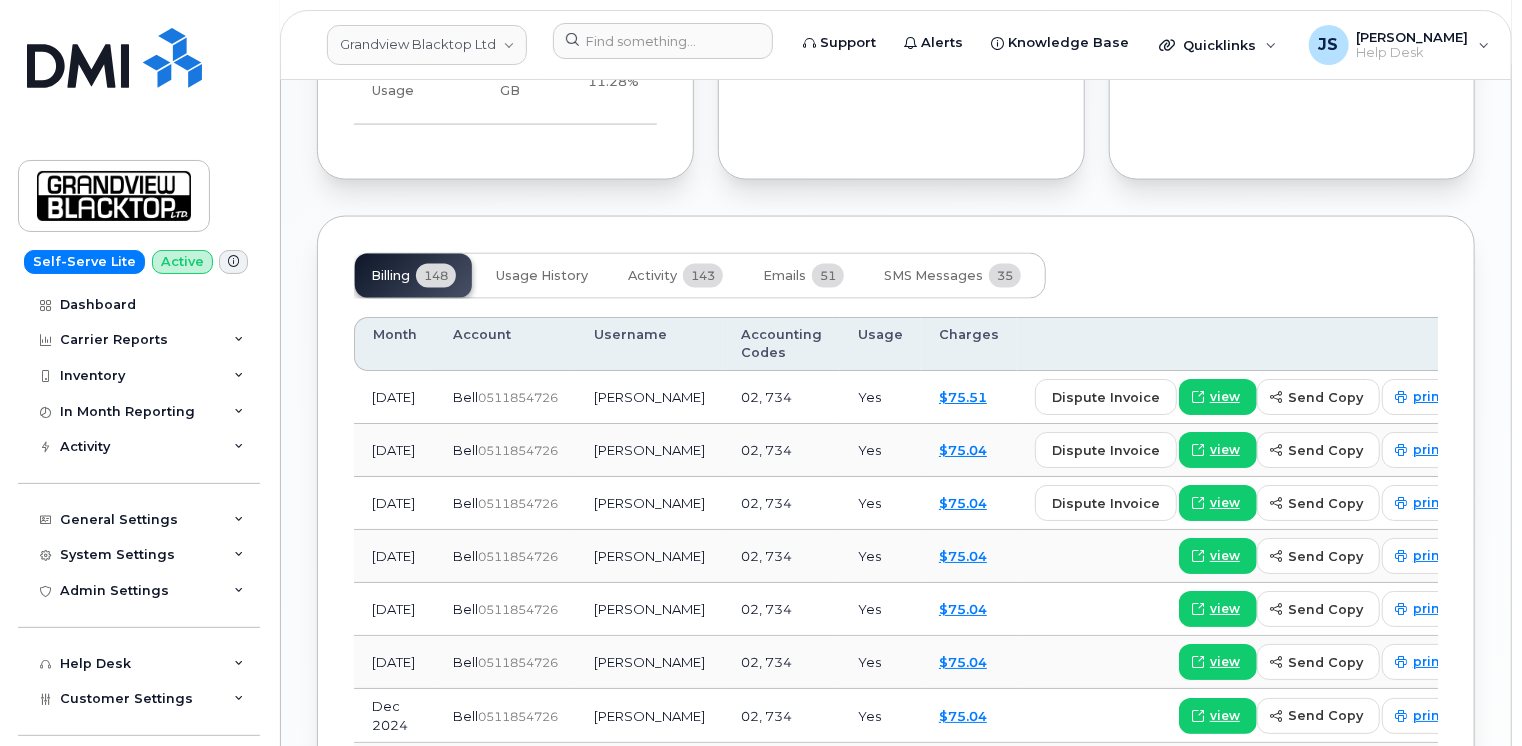 scroll, scrollTop: 1500, scrollLeft: 0, axis: vertical 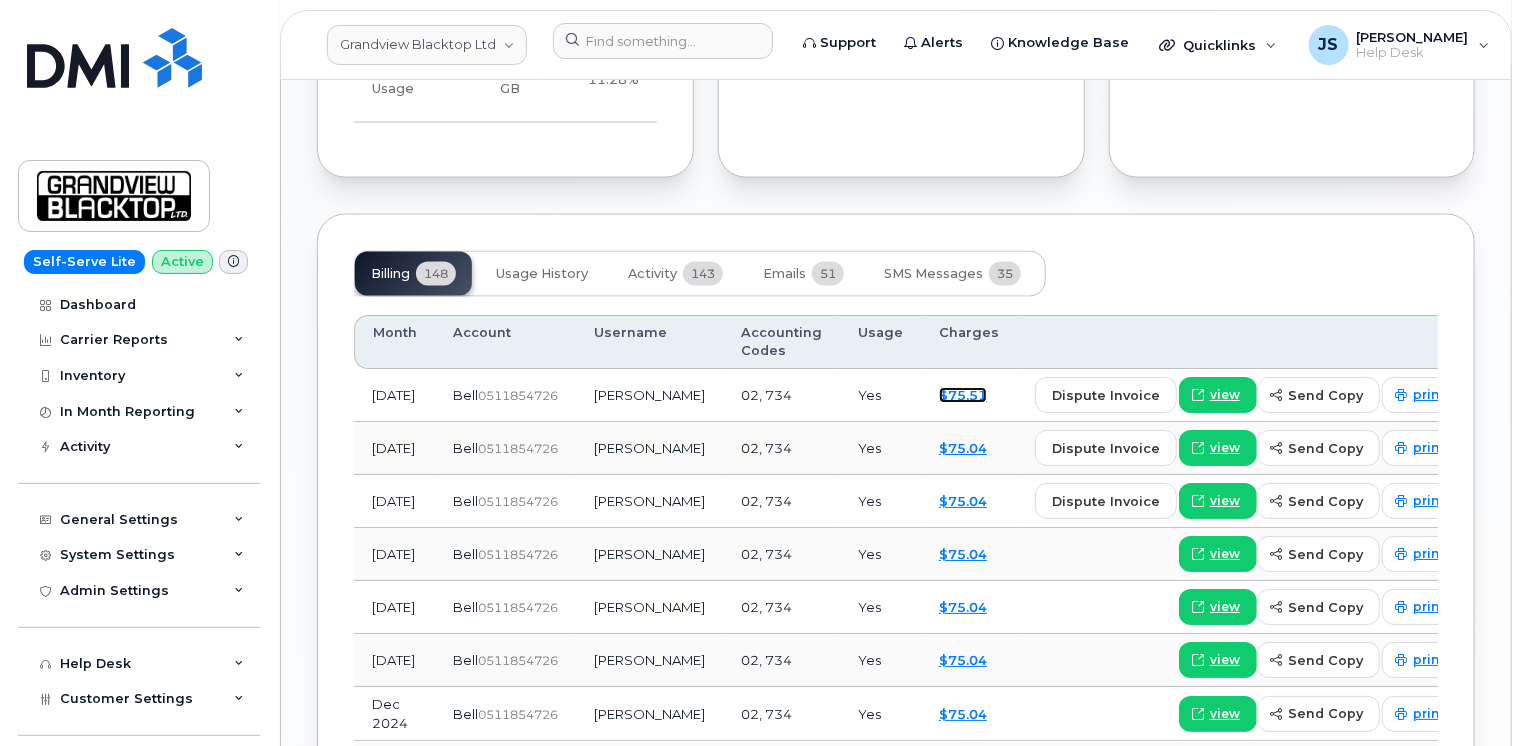 click on "$75.51" at bounding box center [963, 395] 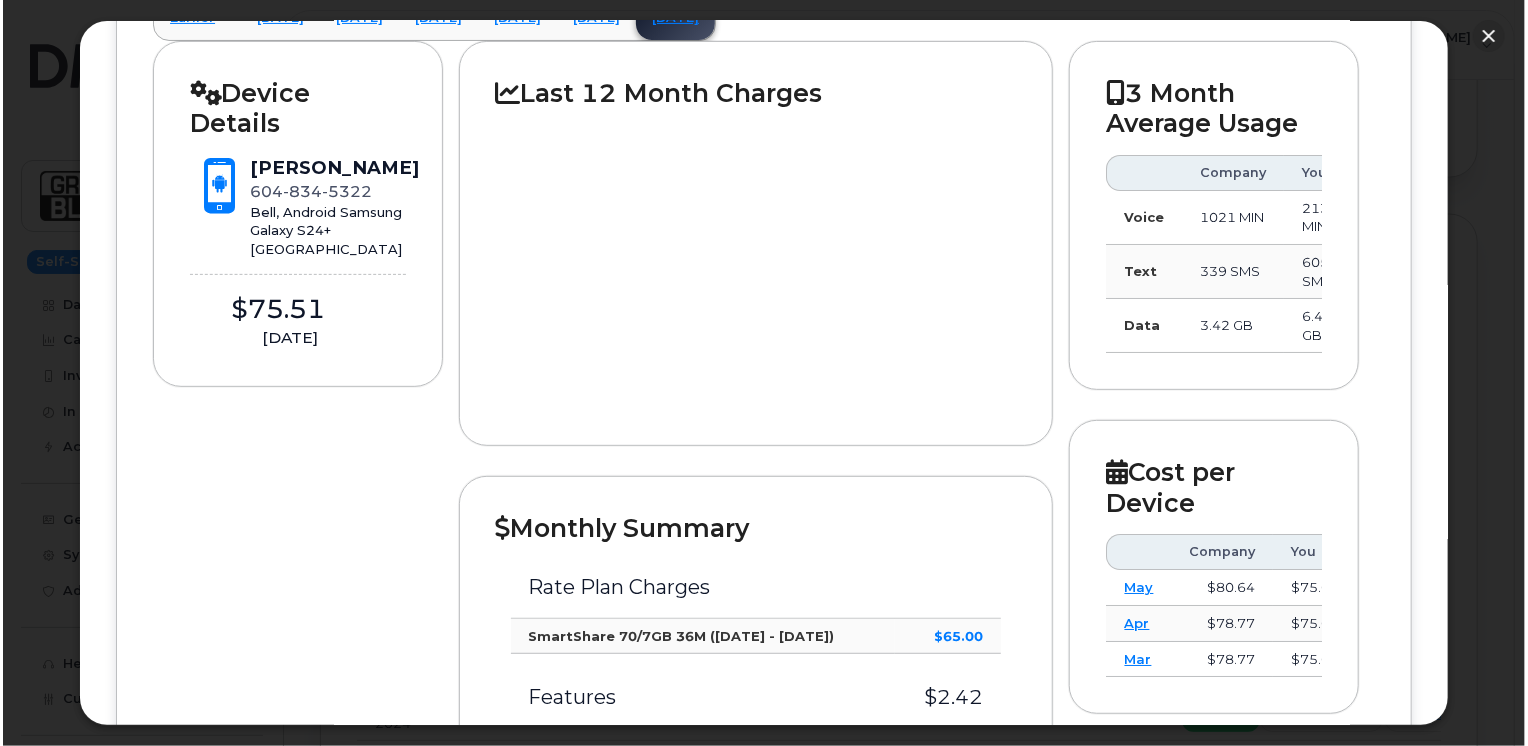 scroll, scrollTop: 0, scrollLeft: 0, axis: both 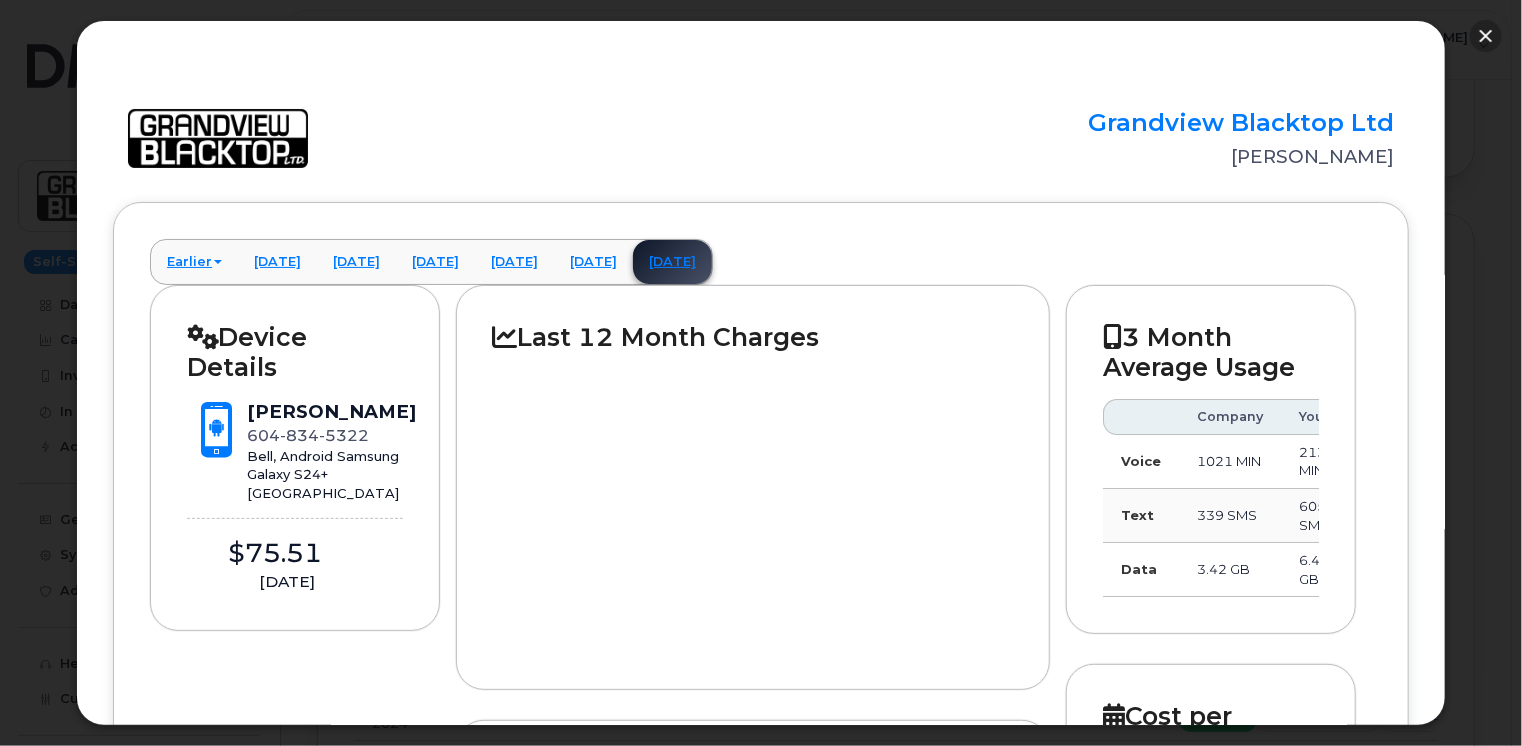 click at bounding box center (1486, 36) 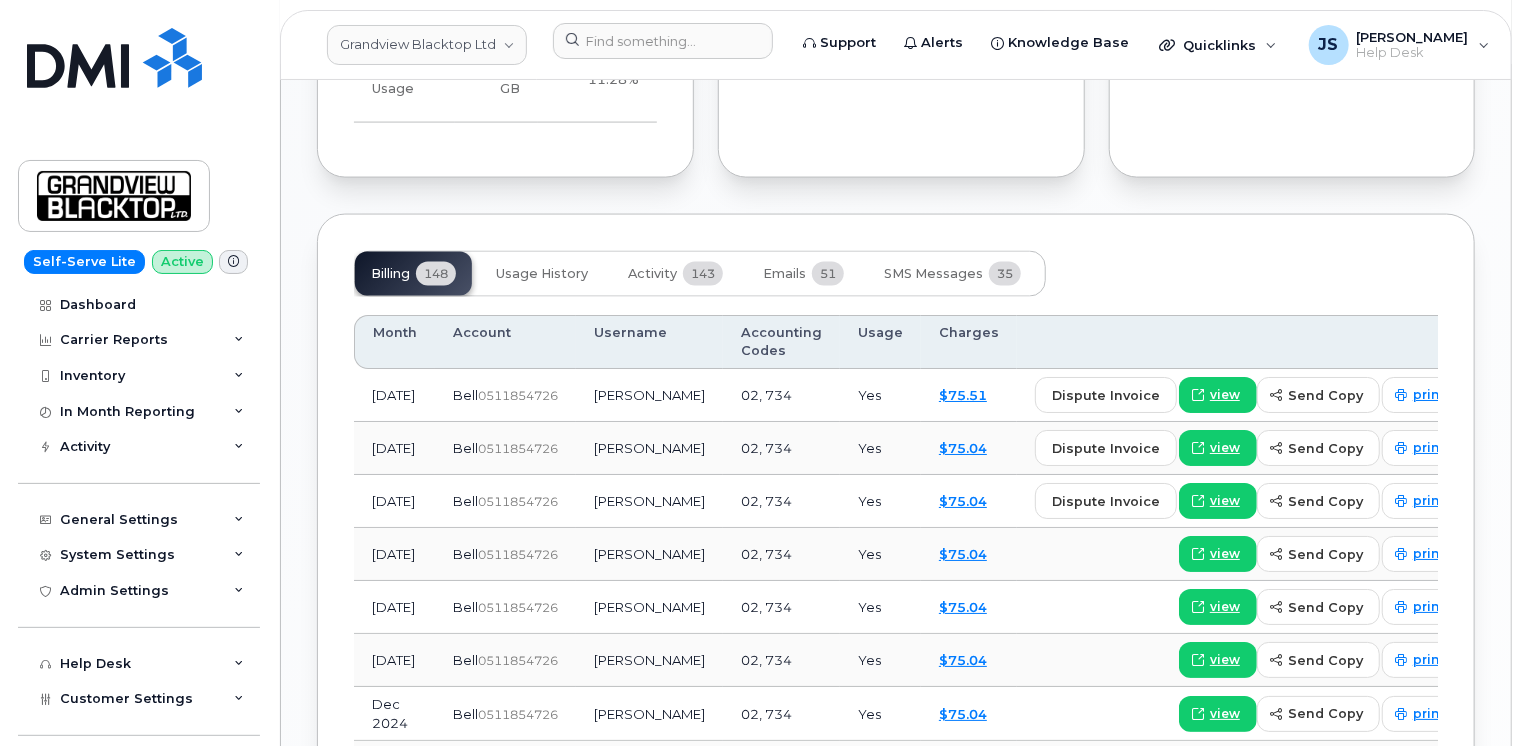 click at bounding box center [233, 261] 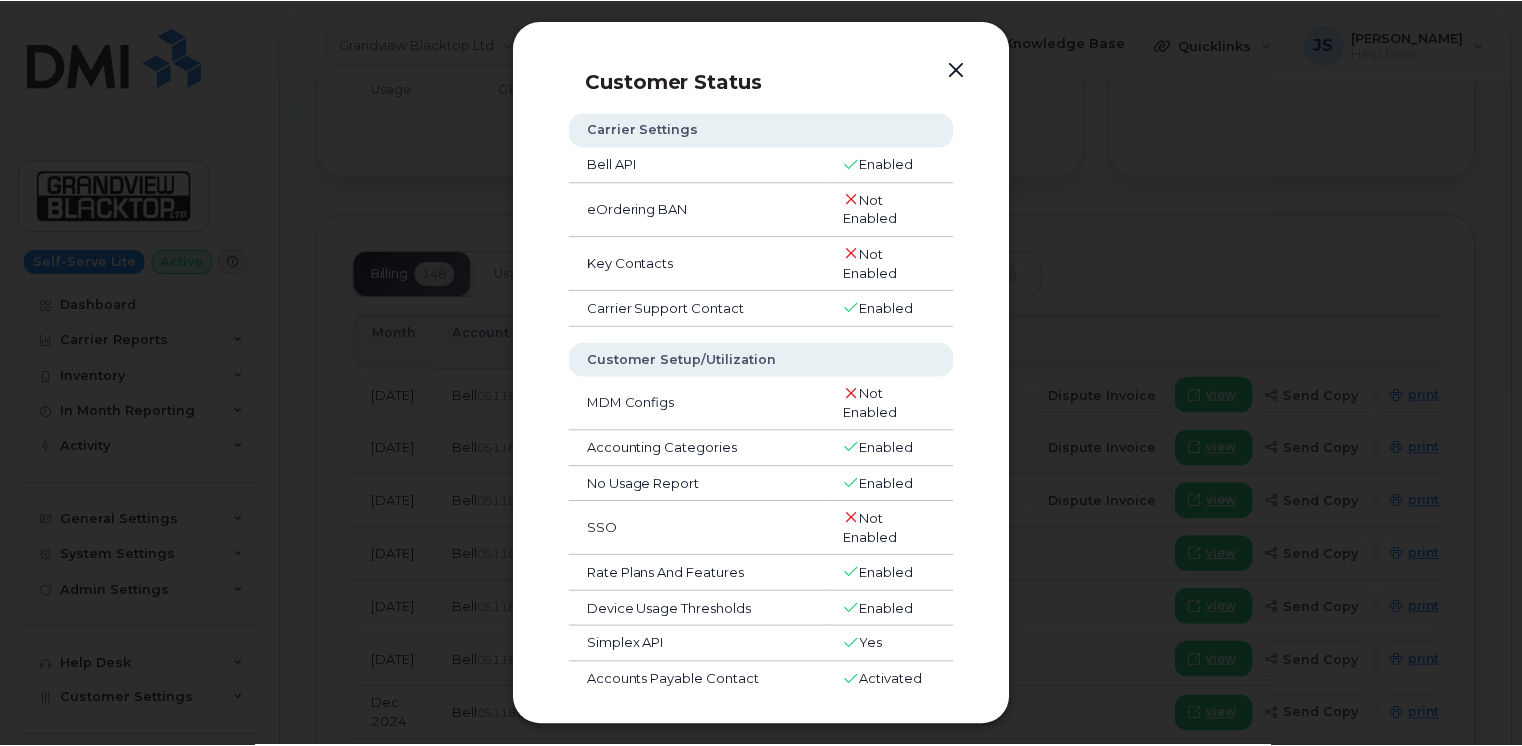 scroll, scrollTop: 0, scrollLeft: 0, axis: both 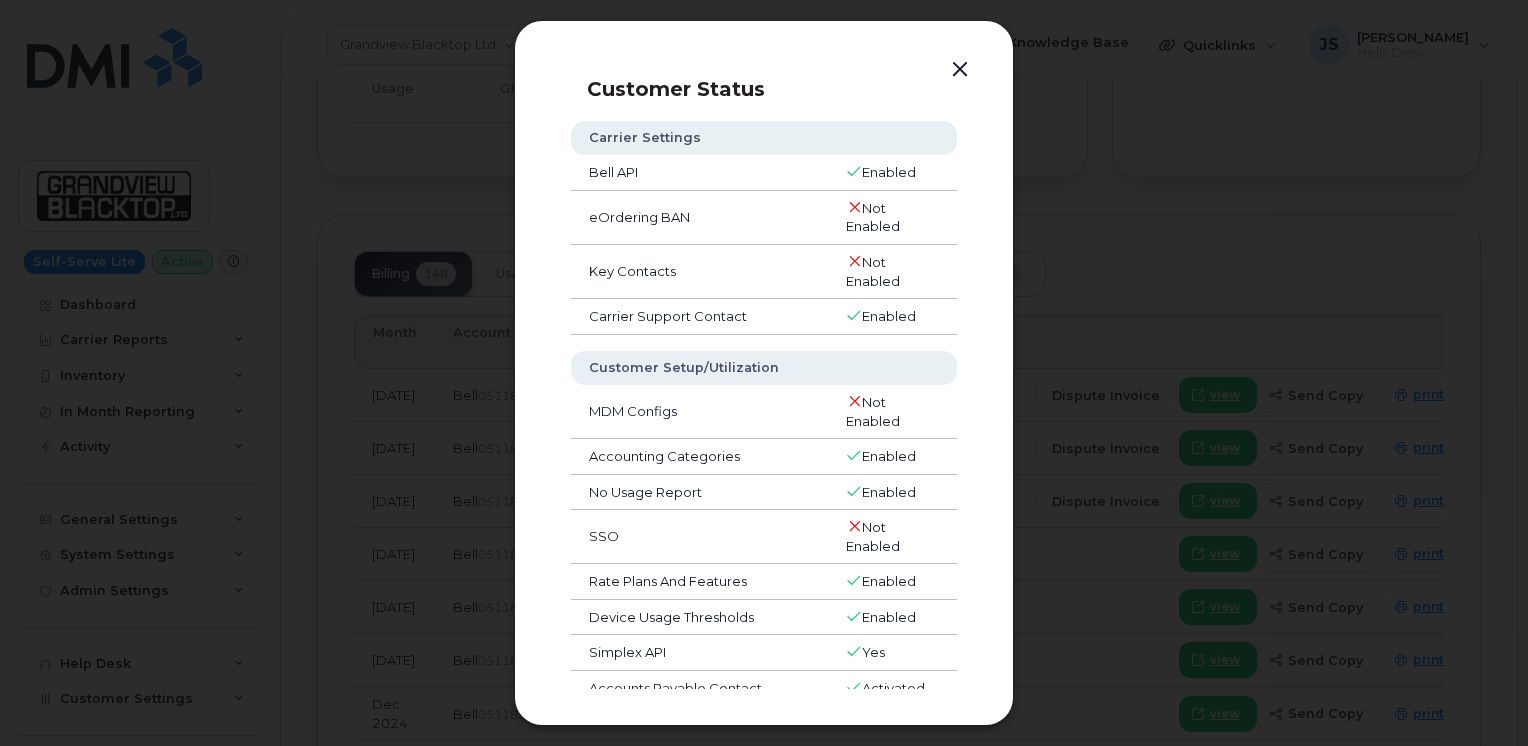 click at bounding box center [960, 70] 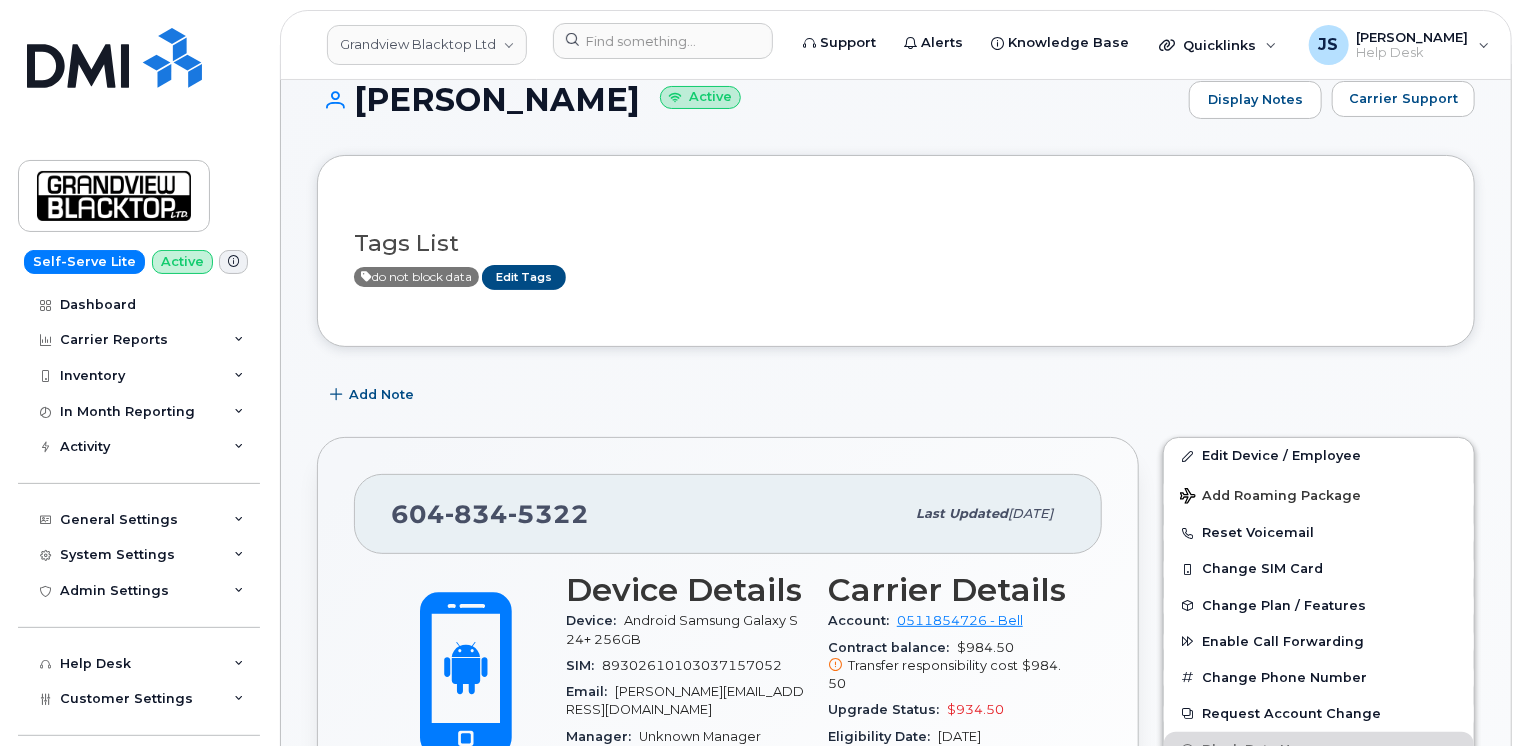scroll, scrollTop: 0, scrollLeft: 0, axis: both 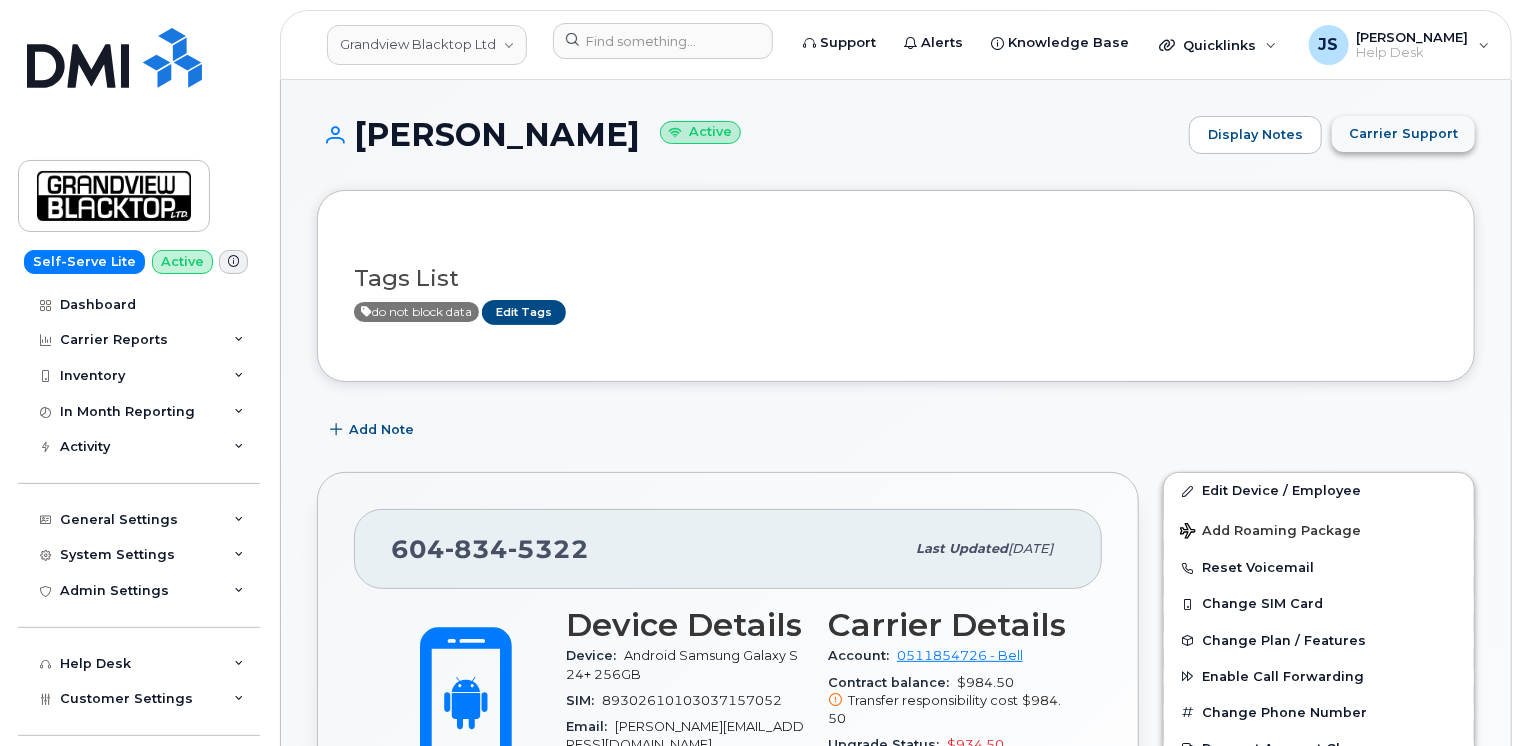 click on "Carrier Support" at bounding box center (1403, 133) 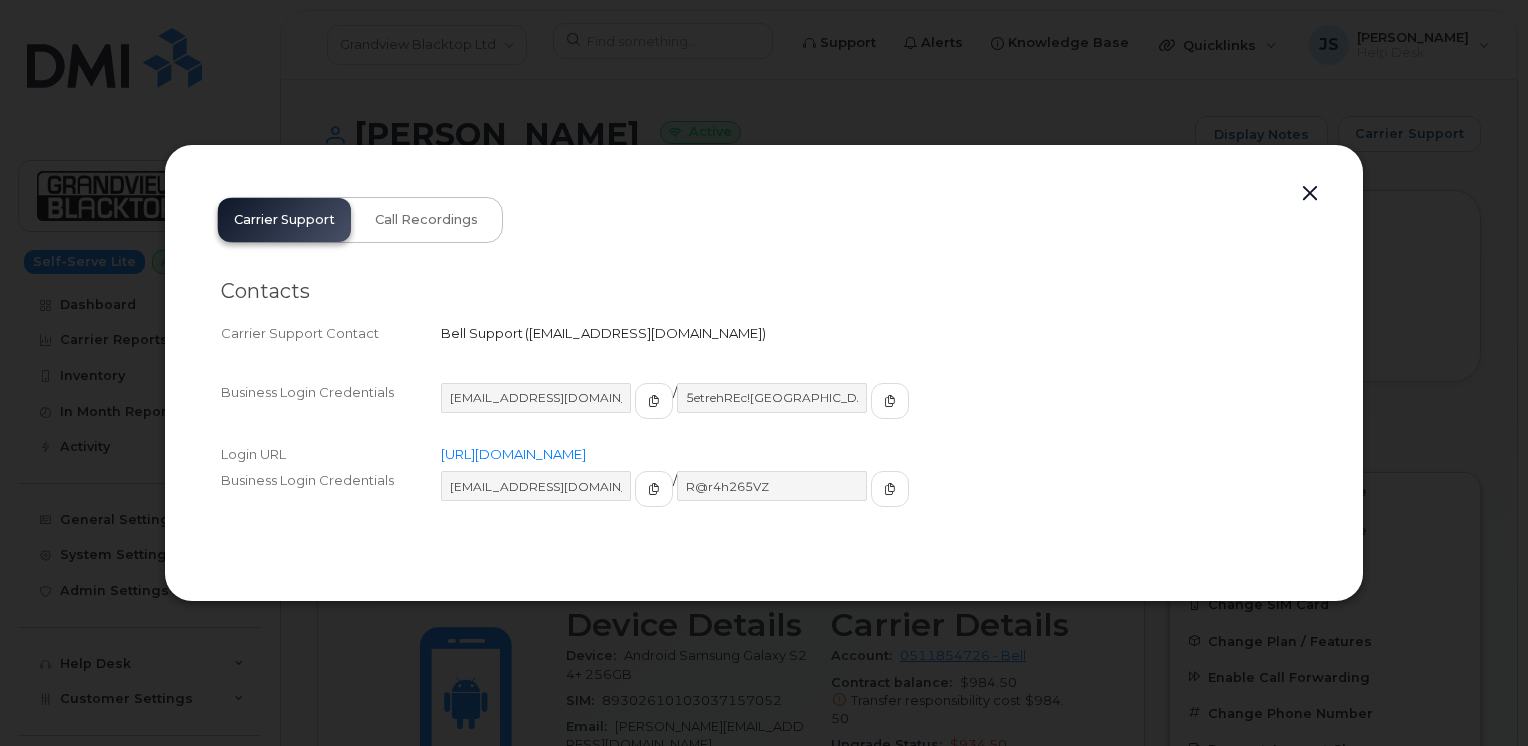 click at bounding box center (1310, 194) 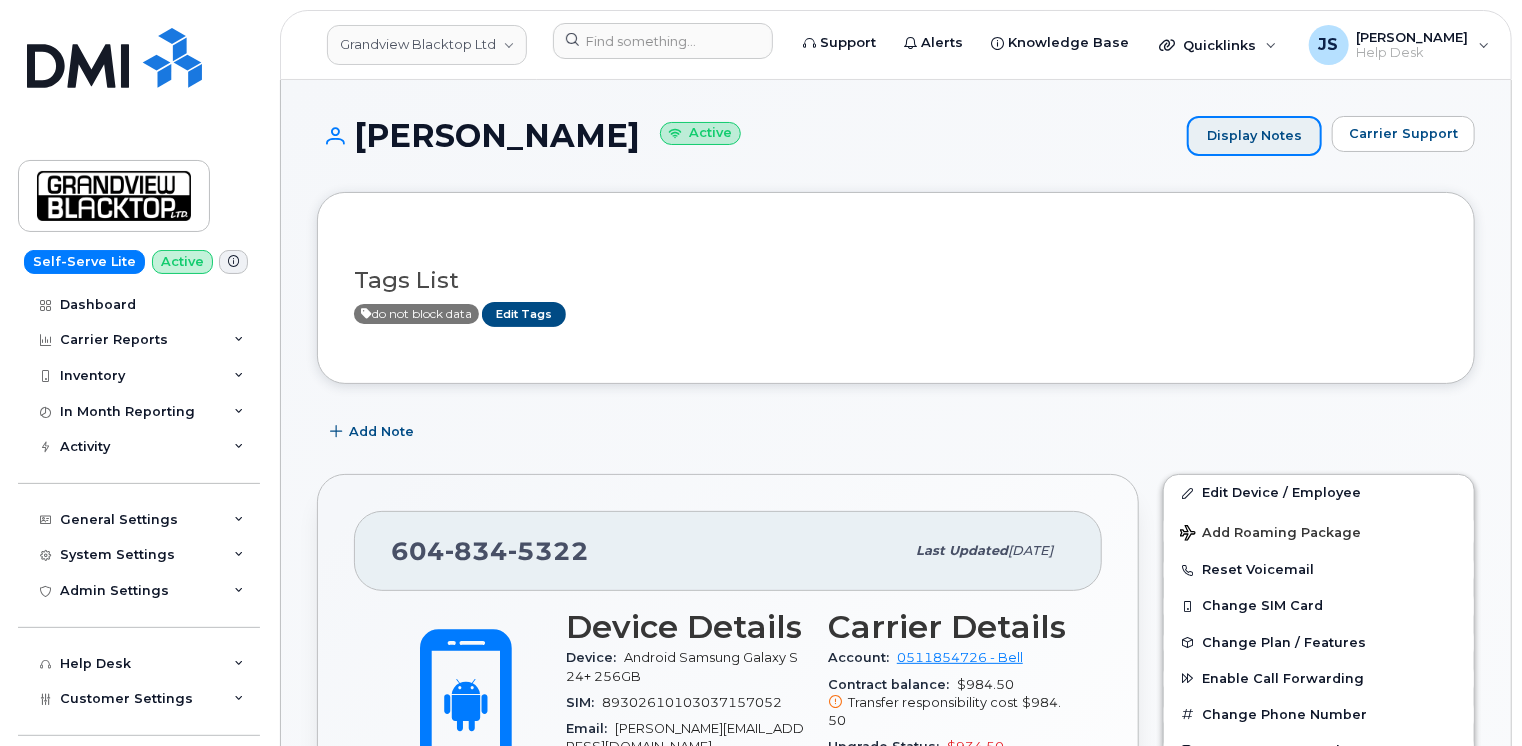 click on "Display Notes" at bounding box center (1254, 136) 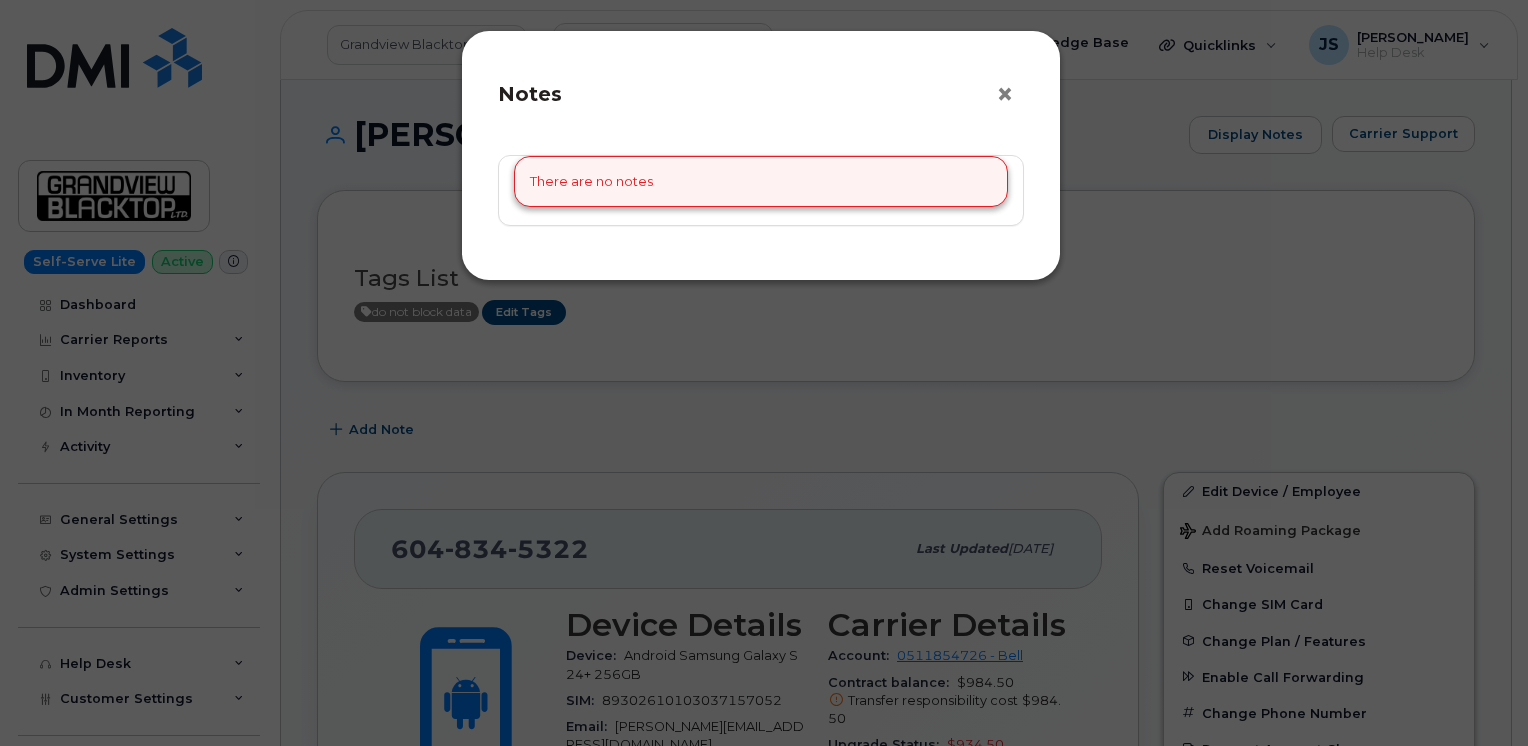 click on "×" at bounding box center (1010, 95) 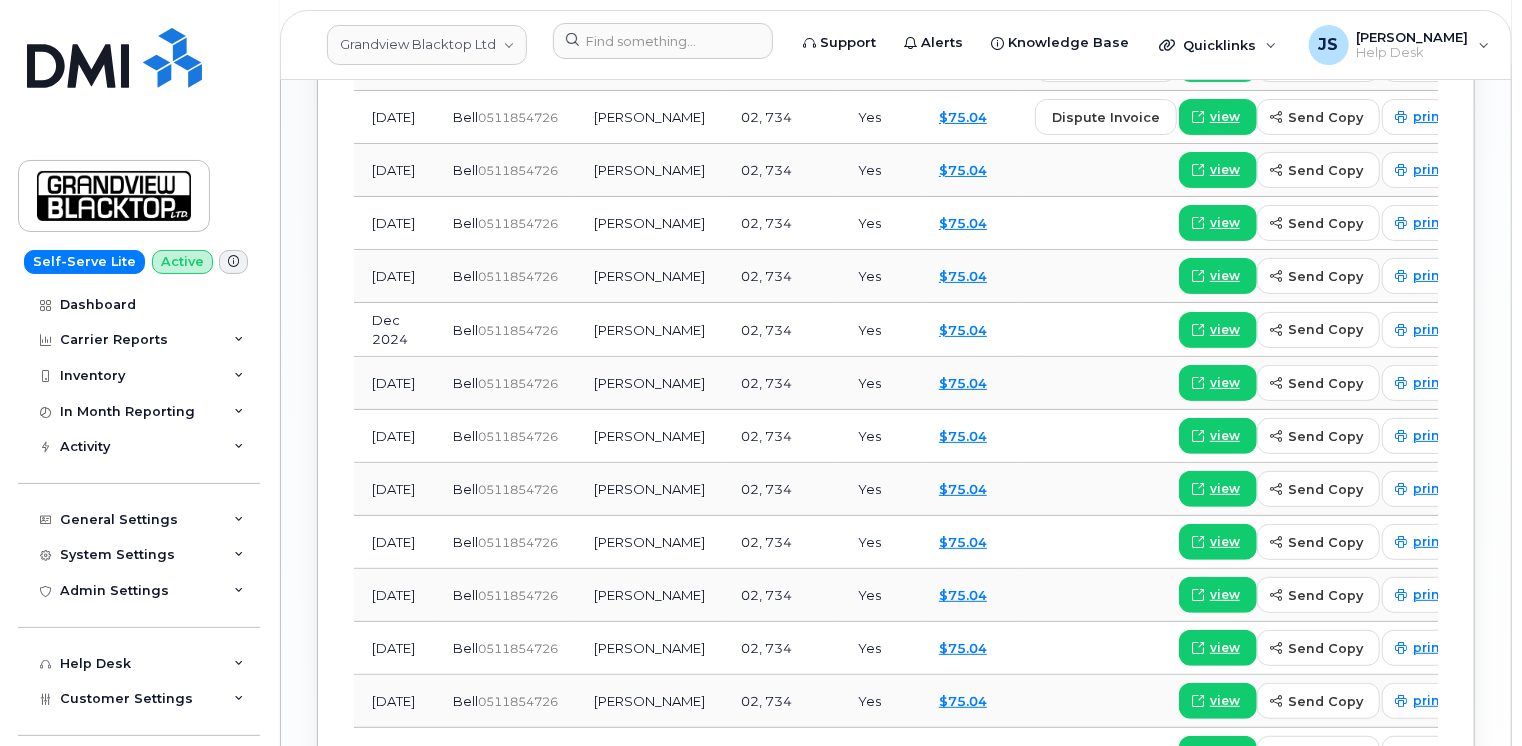 scroll, scrollTop: 2100, scrollLeft: 0, axis: vertical 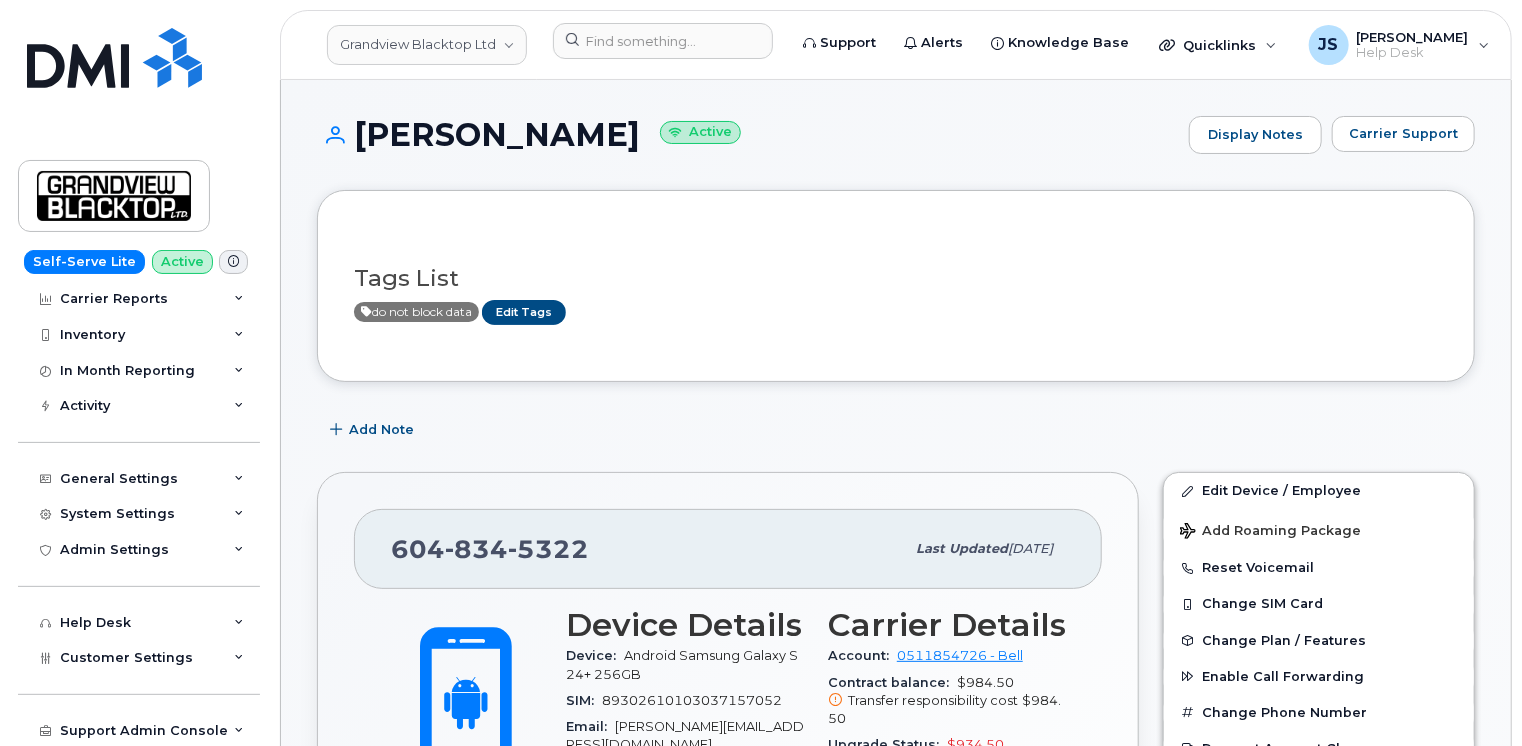 click at bounding box center [233, 261] 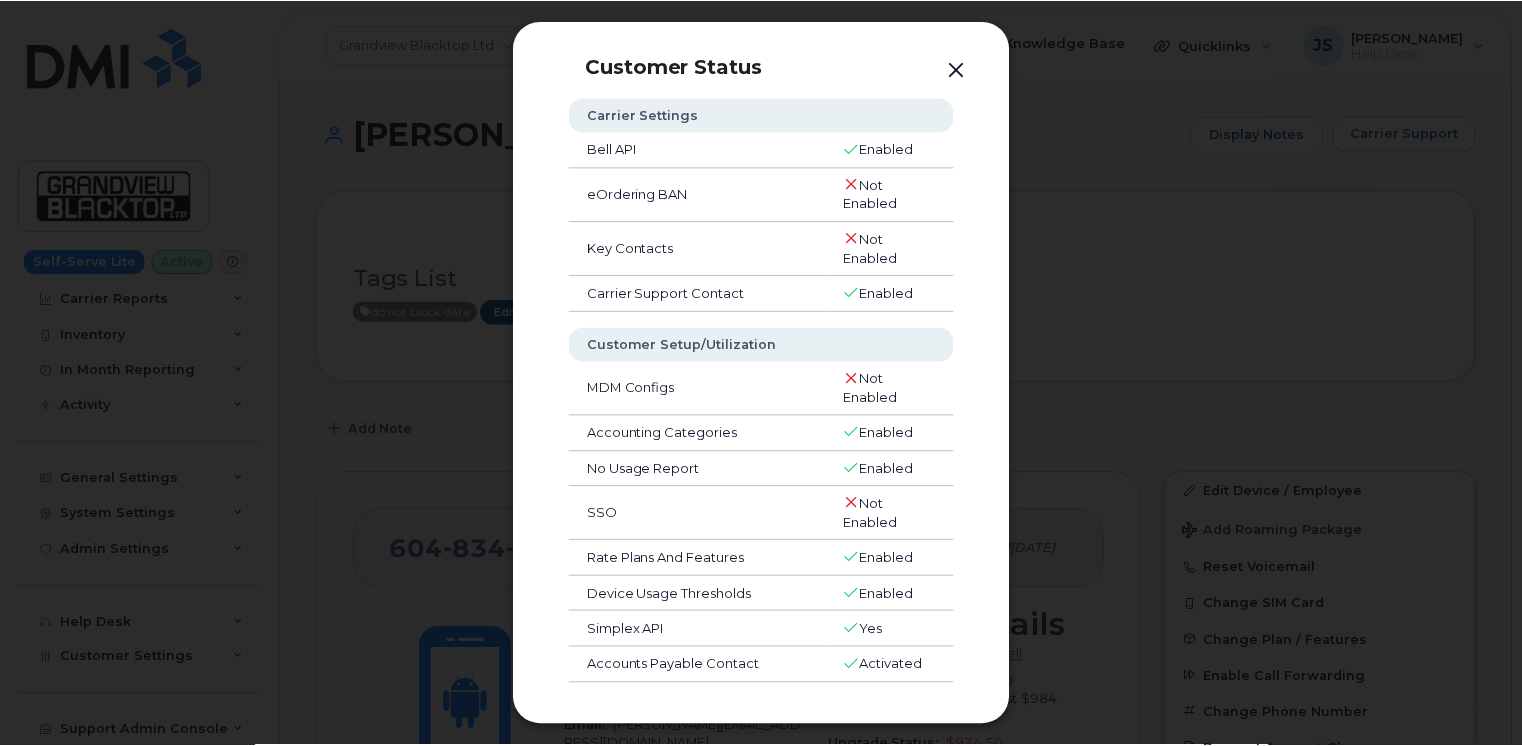scroll, scrollTop: 0, scrollLeft: 0, axis: both 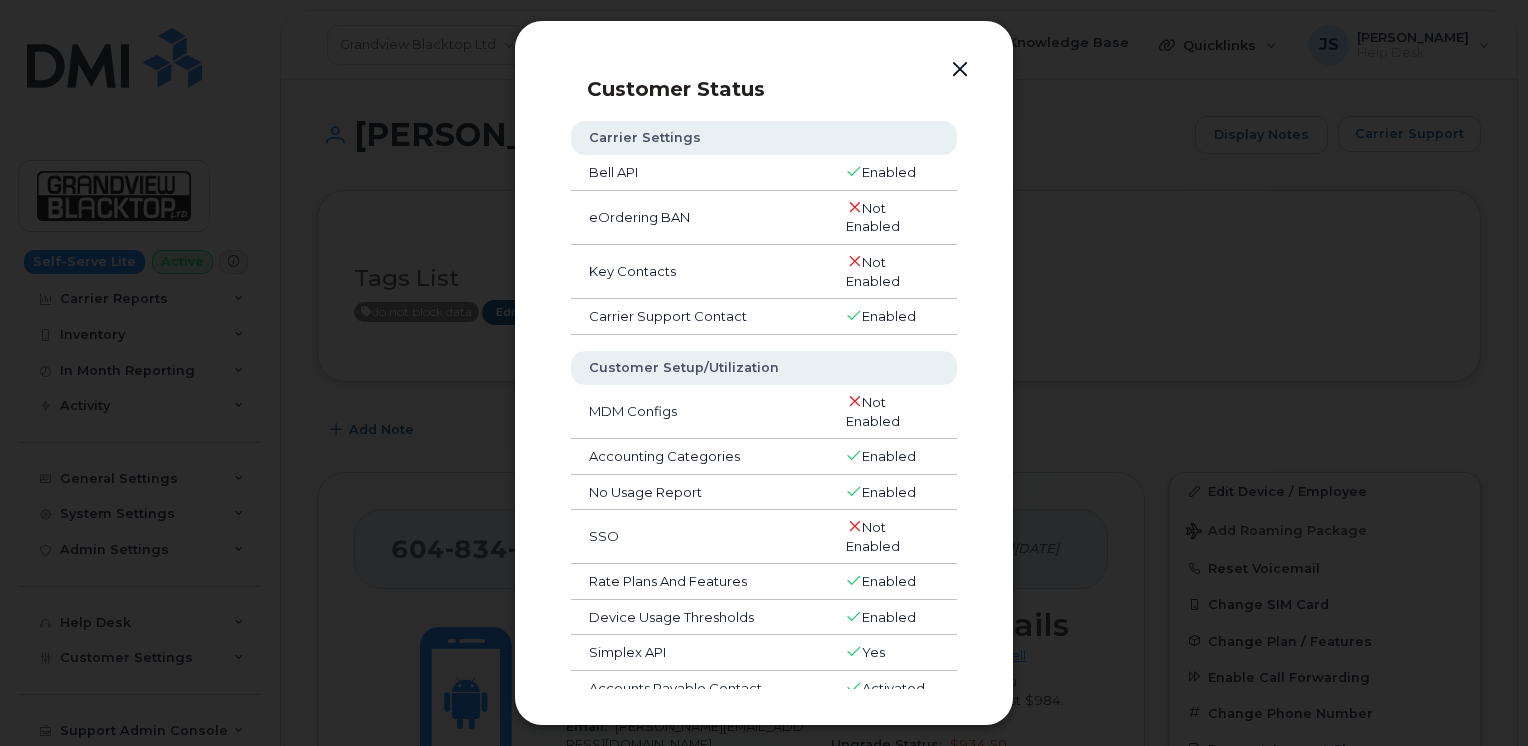 click at bounding box center [960, 70] 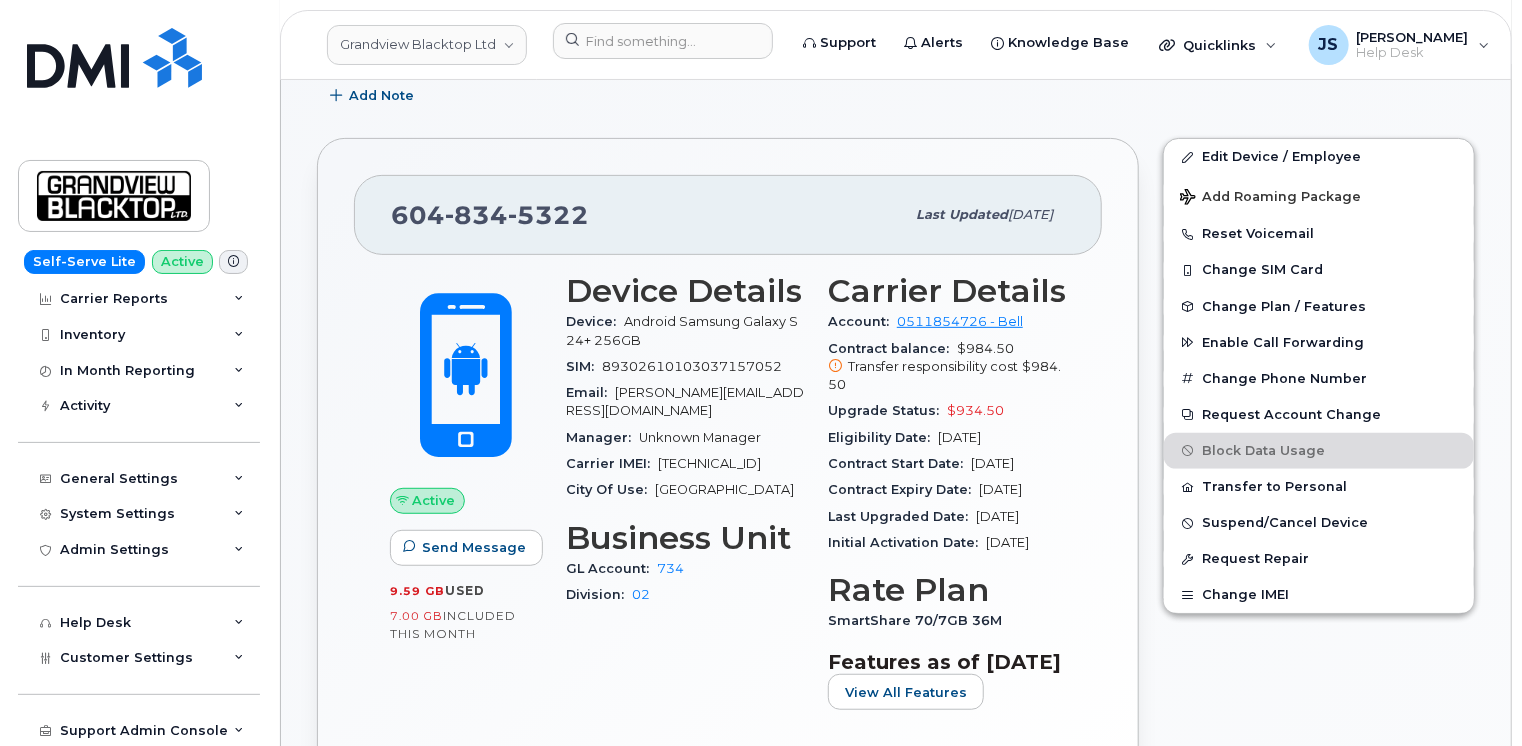 scroll, scrollTop: 300, scrollLeft: 0, axis: vertical 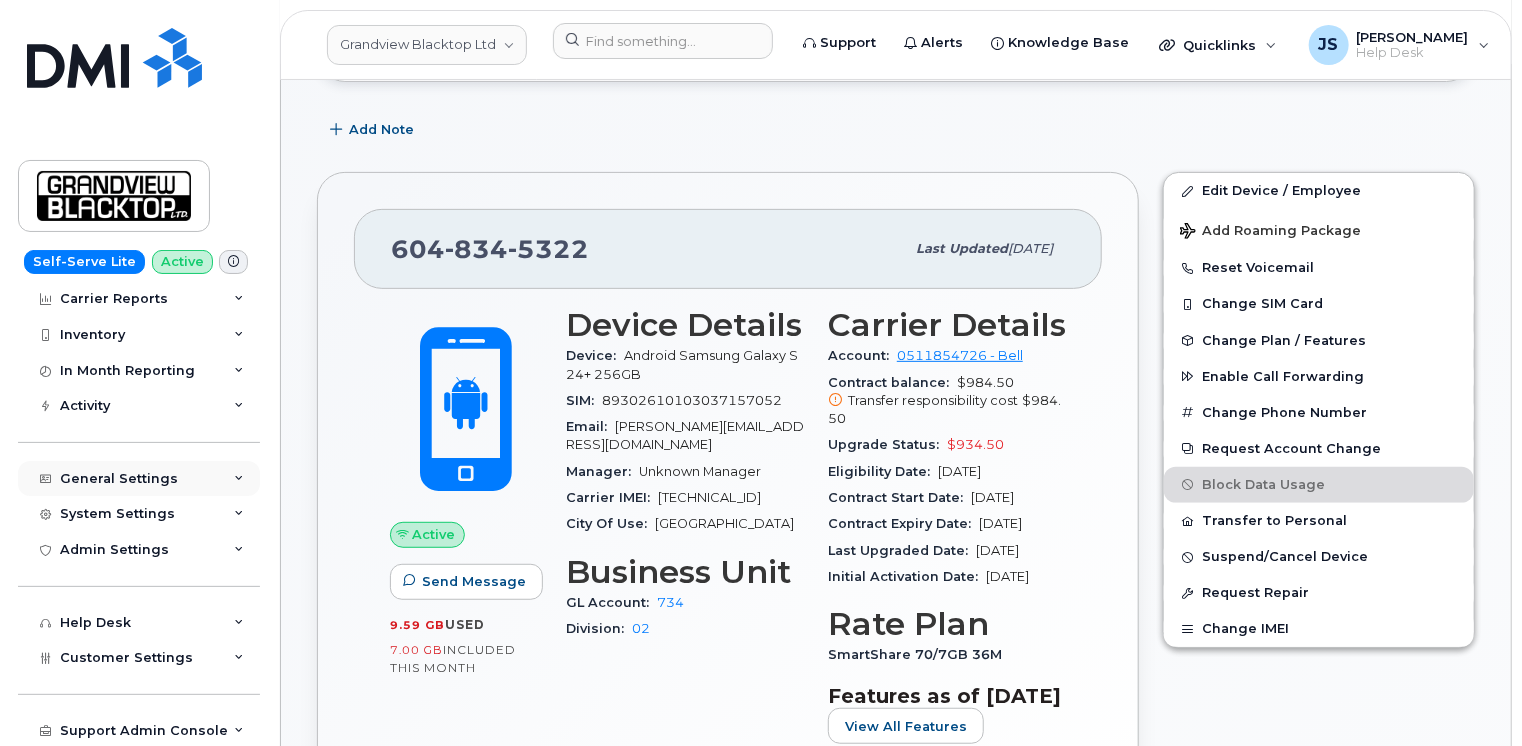 click on "General Settings" at bounding box center [139, 479] 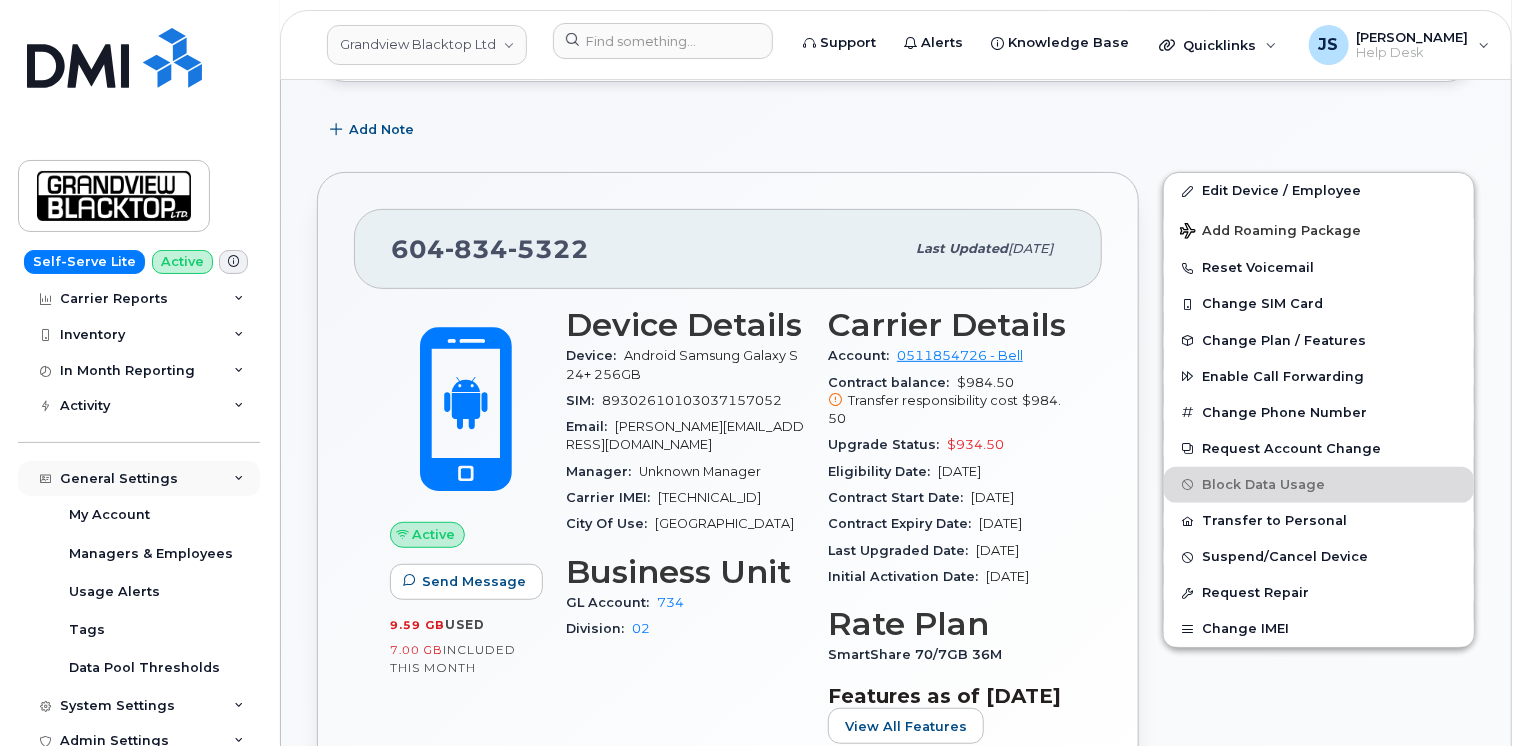 click at bounding box center (239, 479) 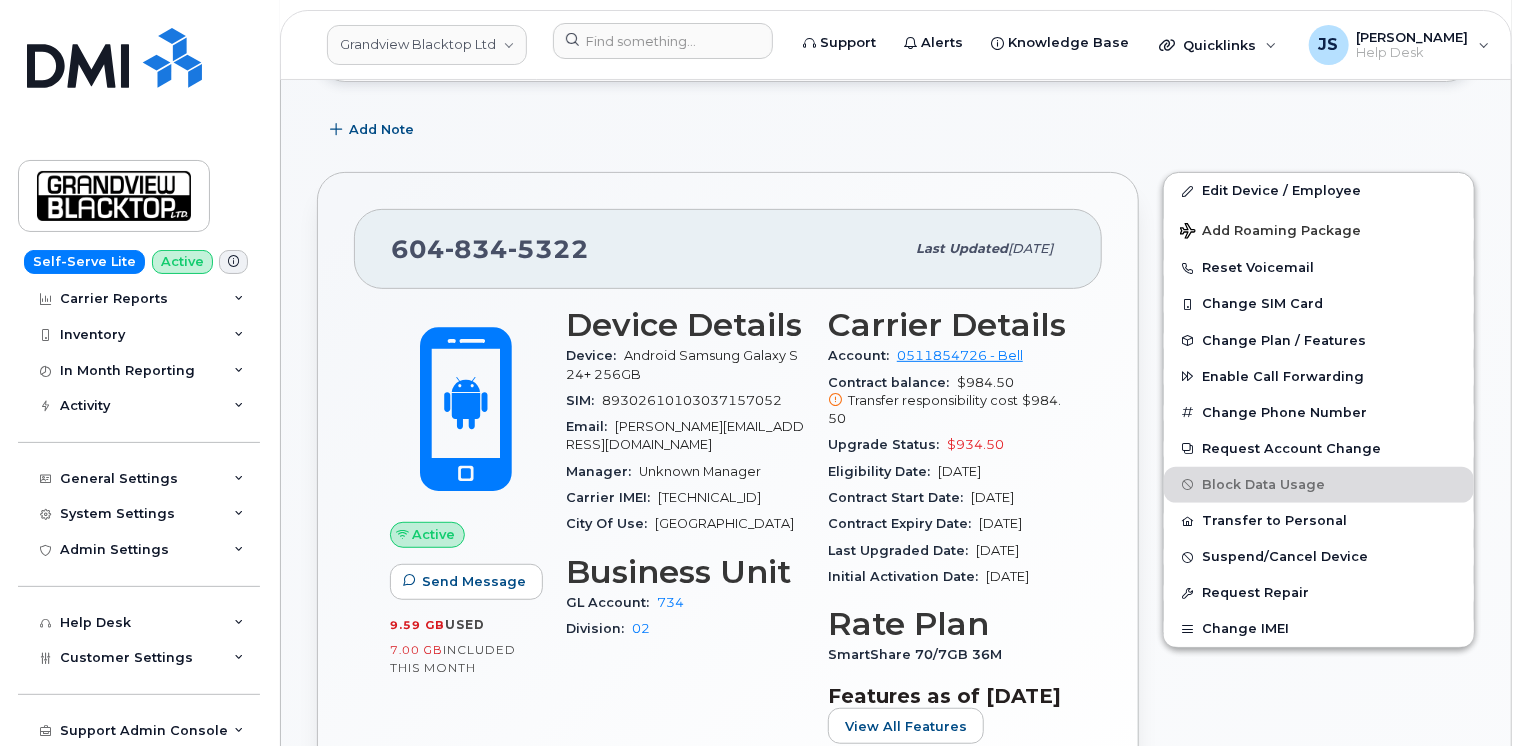 click at bounding box center (233, 261) 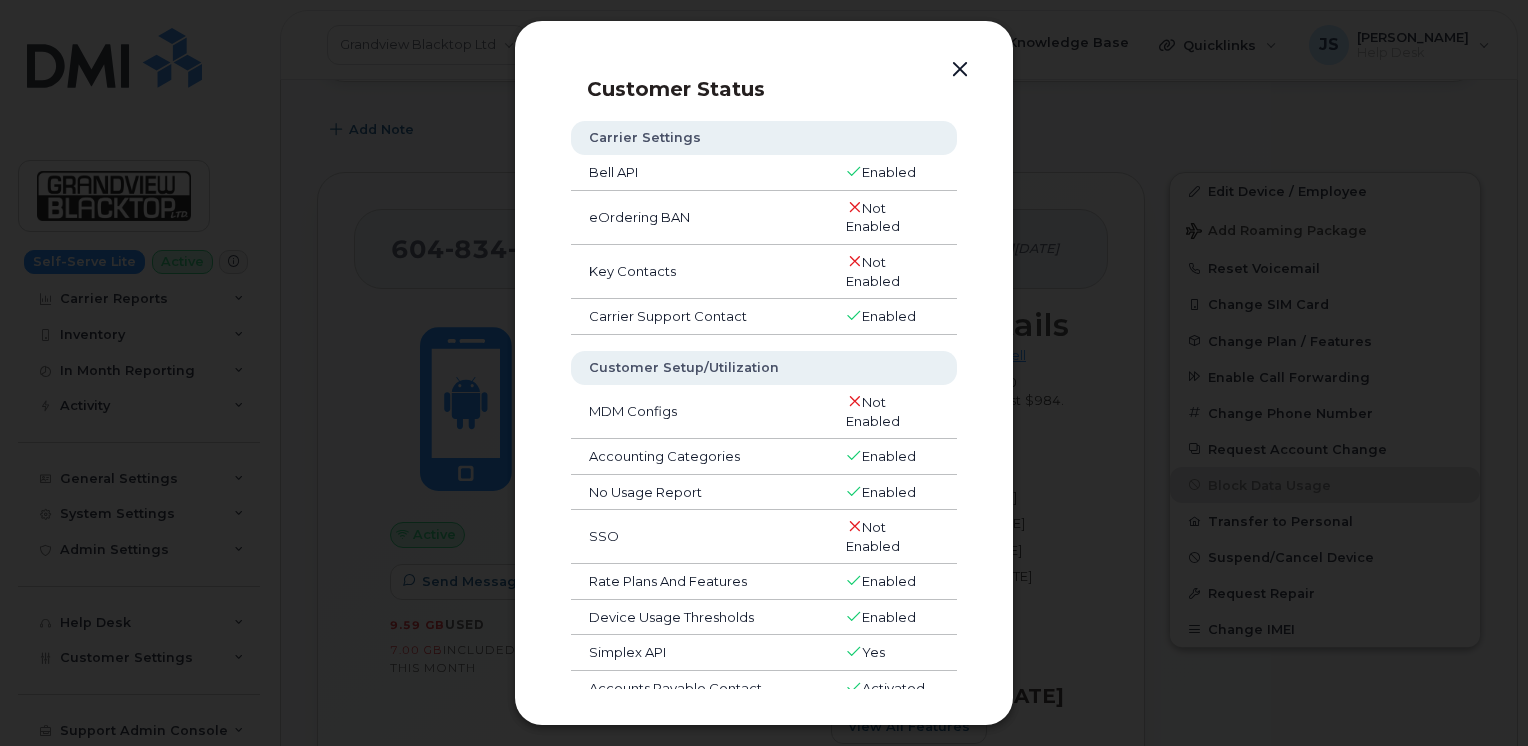 click at bounding box center [960, 70] 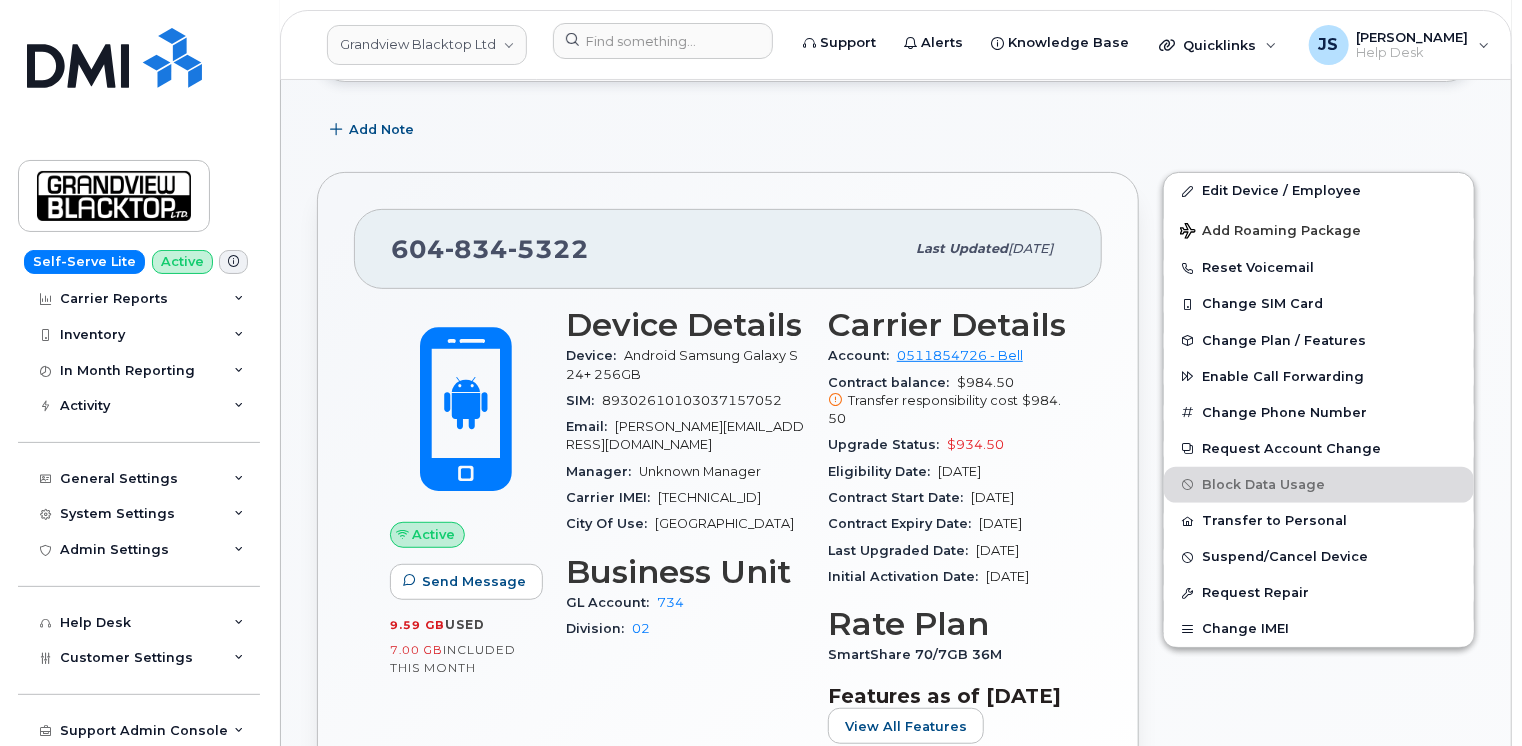 click at bounding box center (233, 262) 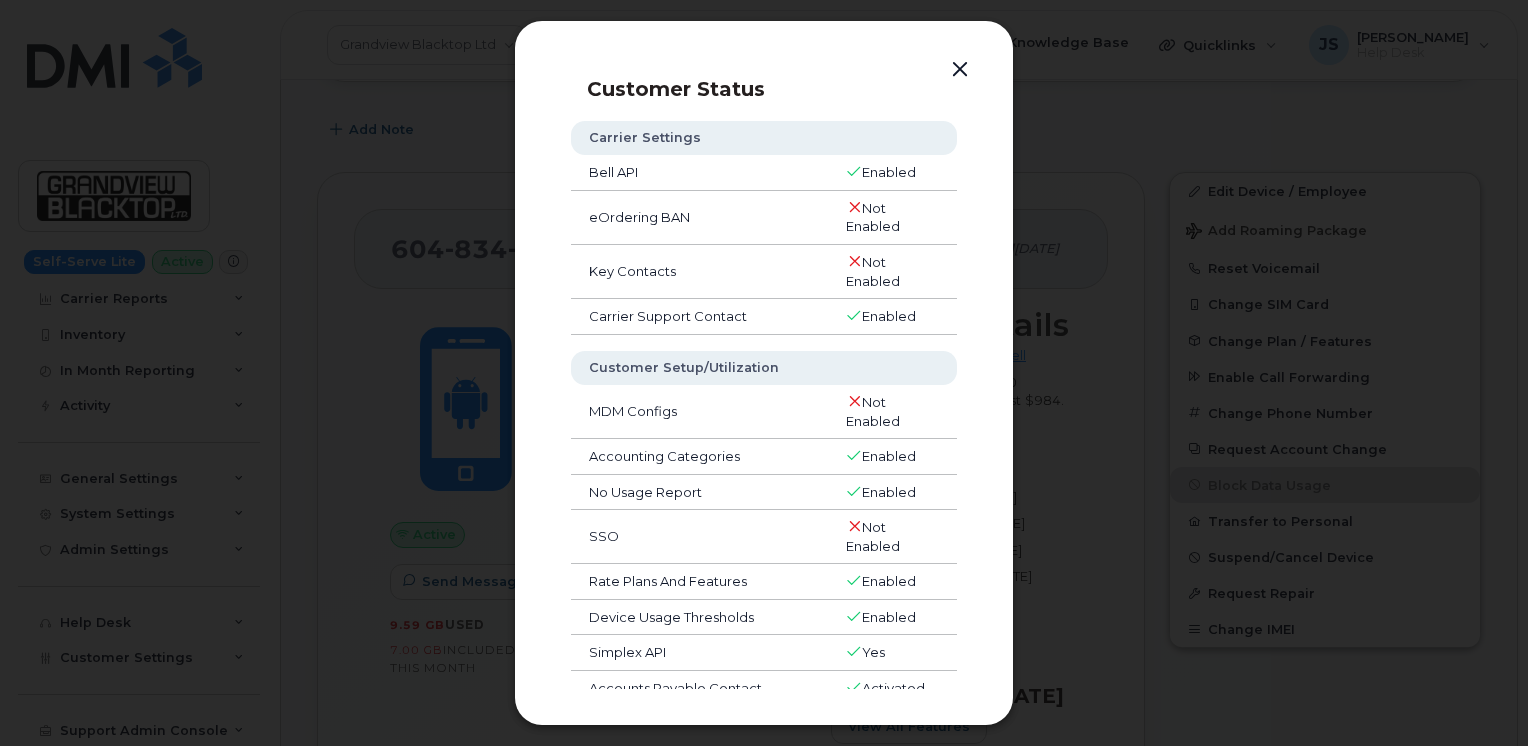 click at bounding box center [960, 70] 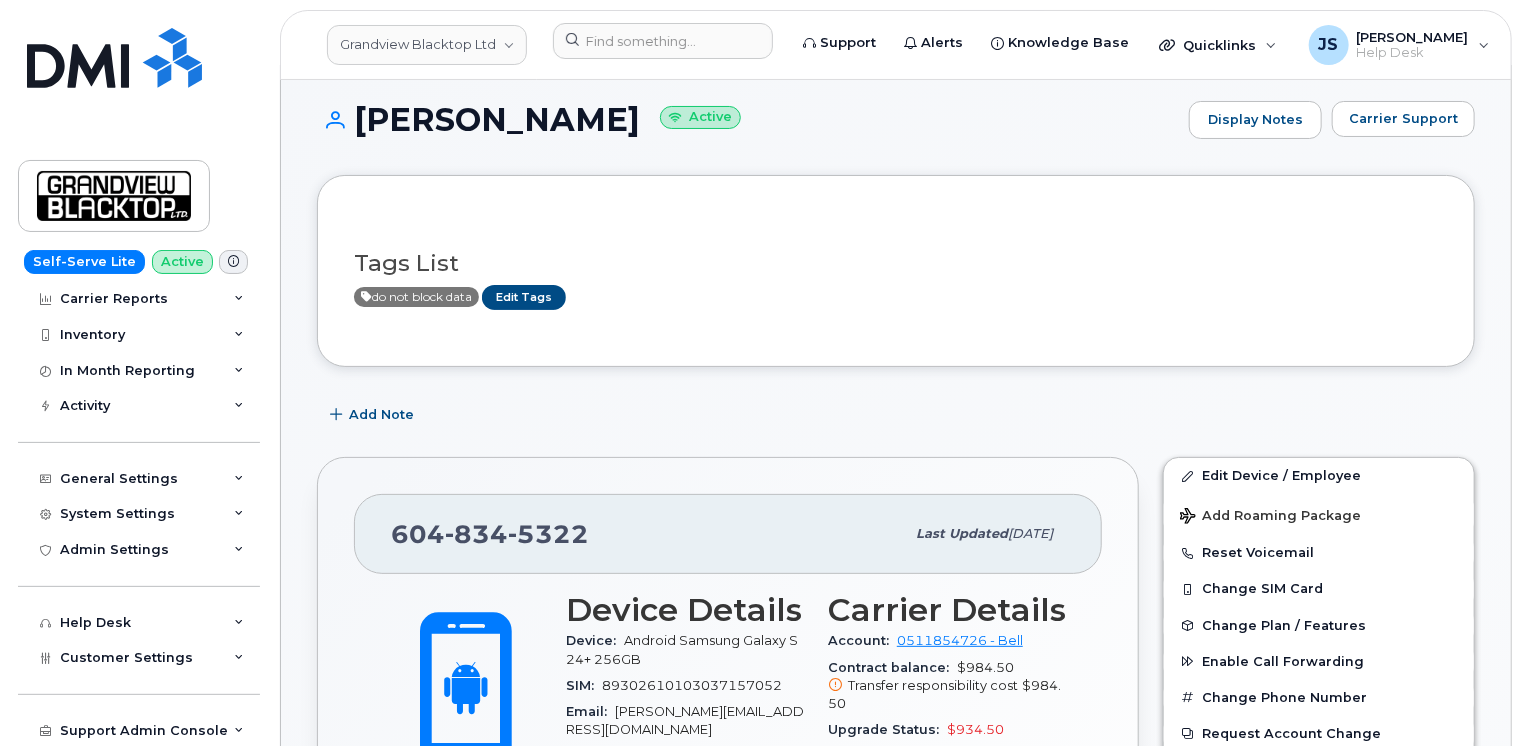 scroll, scrollTop: 0, scrollLeft: 0, axis: both 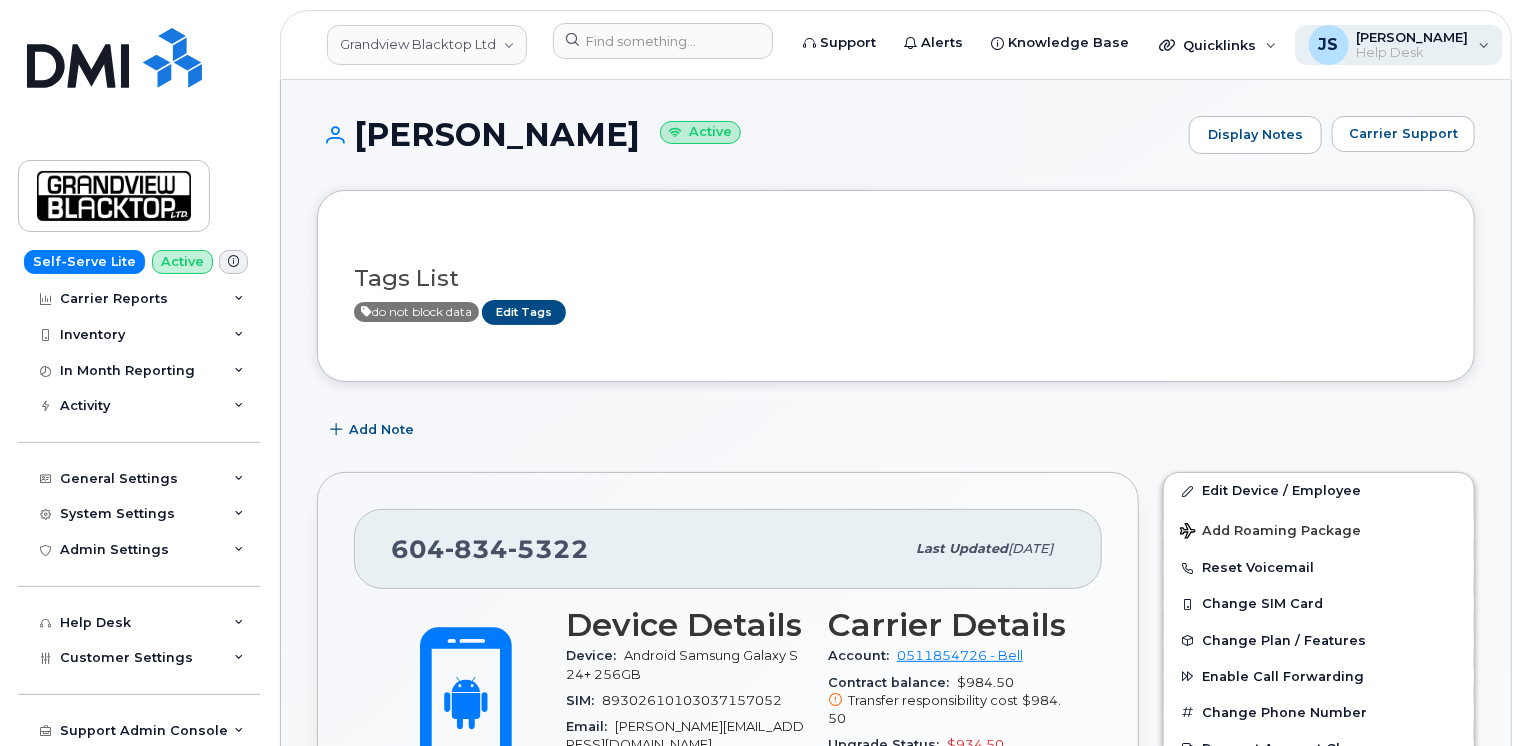 click on "JS [PERSON_NAME] Help Desk" at bounding box center [1399, 45] 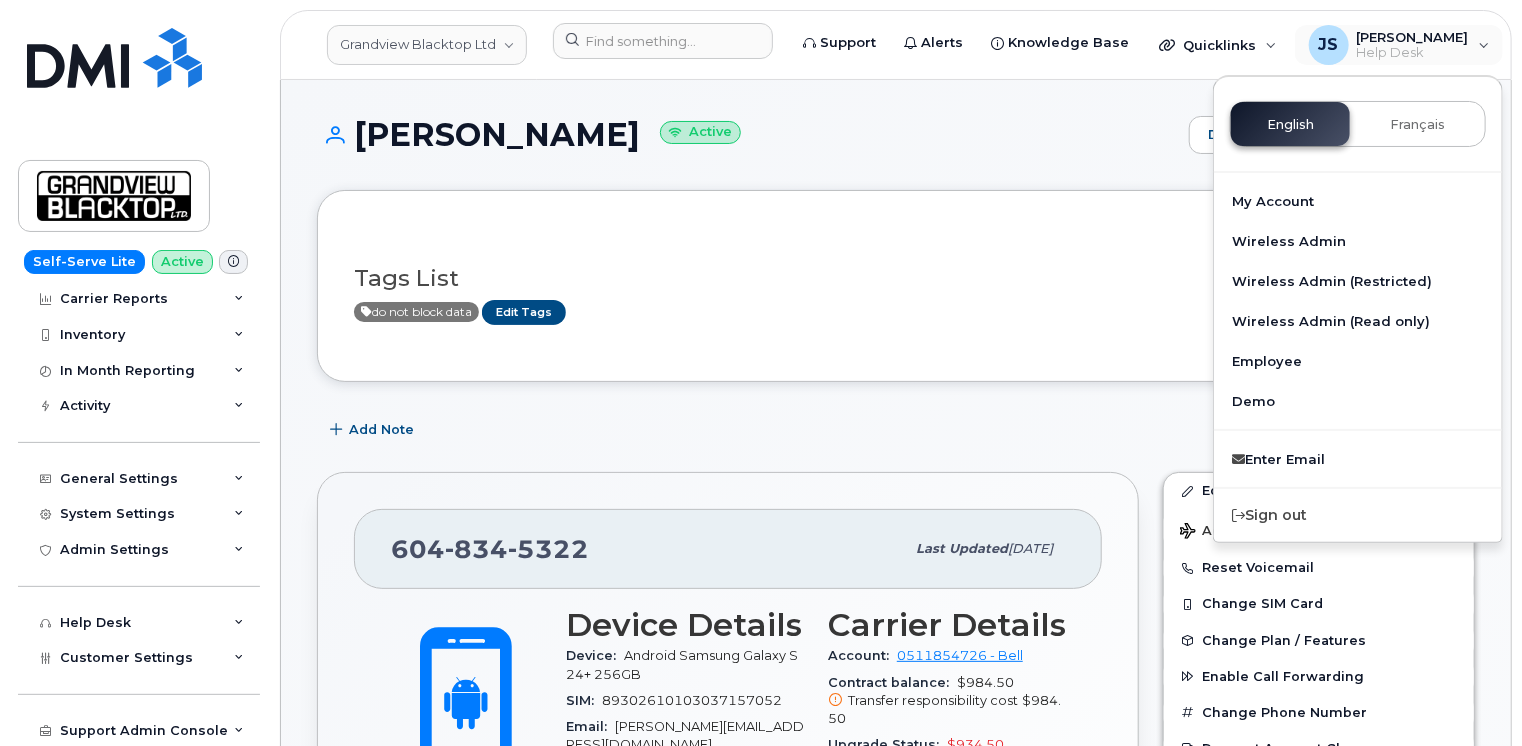 click on "Tags List
do not block data
Edit Tags
Add Note
[PHONE_NUMBER] Last updated  [DATE] Active Send Message 9.59 GB  used 7.00 GB  included this month Device Details Device: Android Samsung Galaxy S24+ 256GB SIM: [TECHNICAL_ID] Email: [PERSON_NAME][EMAIL_ADDRESS][DOMAIN_NAME] Manager: Unknown Manager Carrier IMEI: [TECHNICAL_ID] City Of Use: Vancouver Business Unit GL Account: 734 Division: 02 Carrier Details Account: 0511854726 - Bell Contract balance: $984.50 Transfer responsibility cost $984.50 Upgrade Status: $934.50 Eligibility Date: [DATE] Contract Start Date: [DATE] Contract Expiry Date: [DATE] Last Upgraded Date: [DATE] Initial Activation Date: [DATE] Rate Plan SmartShare 70/7GB 36M Features as of [DATE] View All Features
Edit Device / Employee
Add Roaming Package
Reset Voicemail
Change SIM Card
Change Plan / Features
Enable Call Forwarding" at bounding box center (896, 1746) 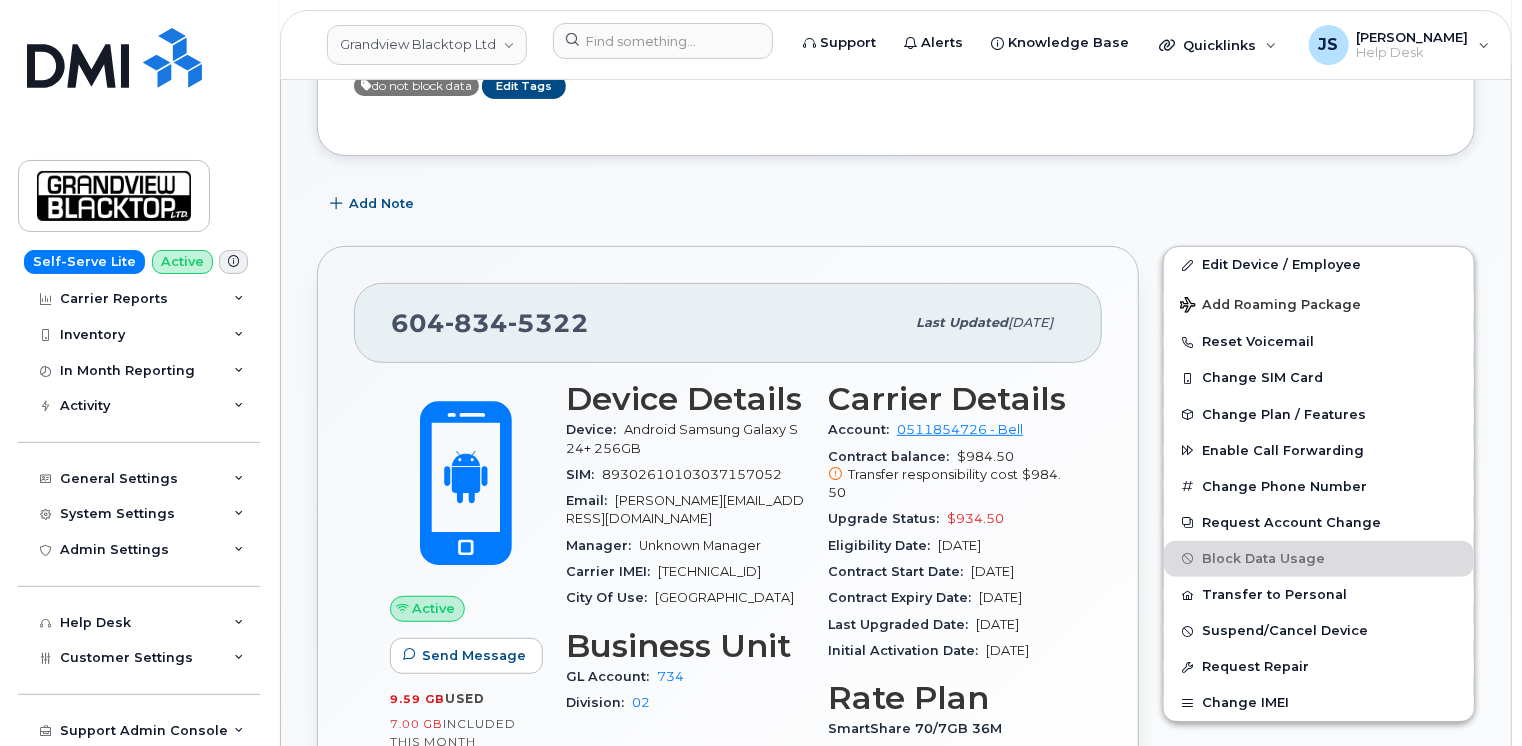 scroll, scrollTop: 300, scrollLeft: 0, axis: vertical 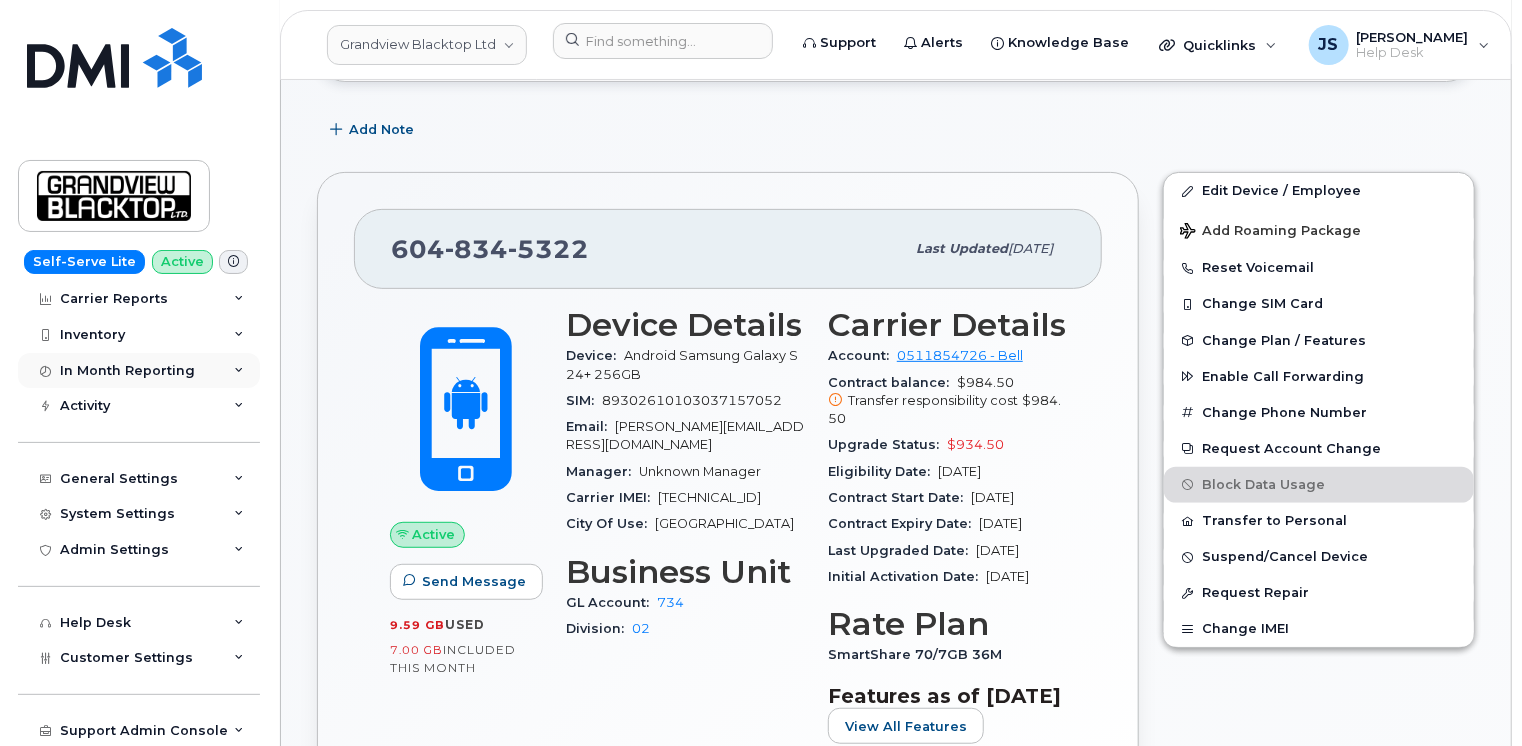 click on "In Month Reporting" at bounding box center (139, 371) 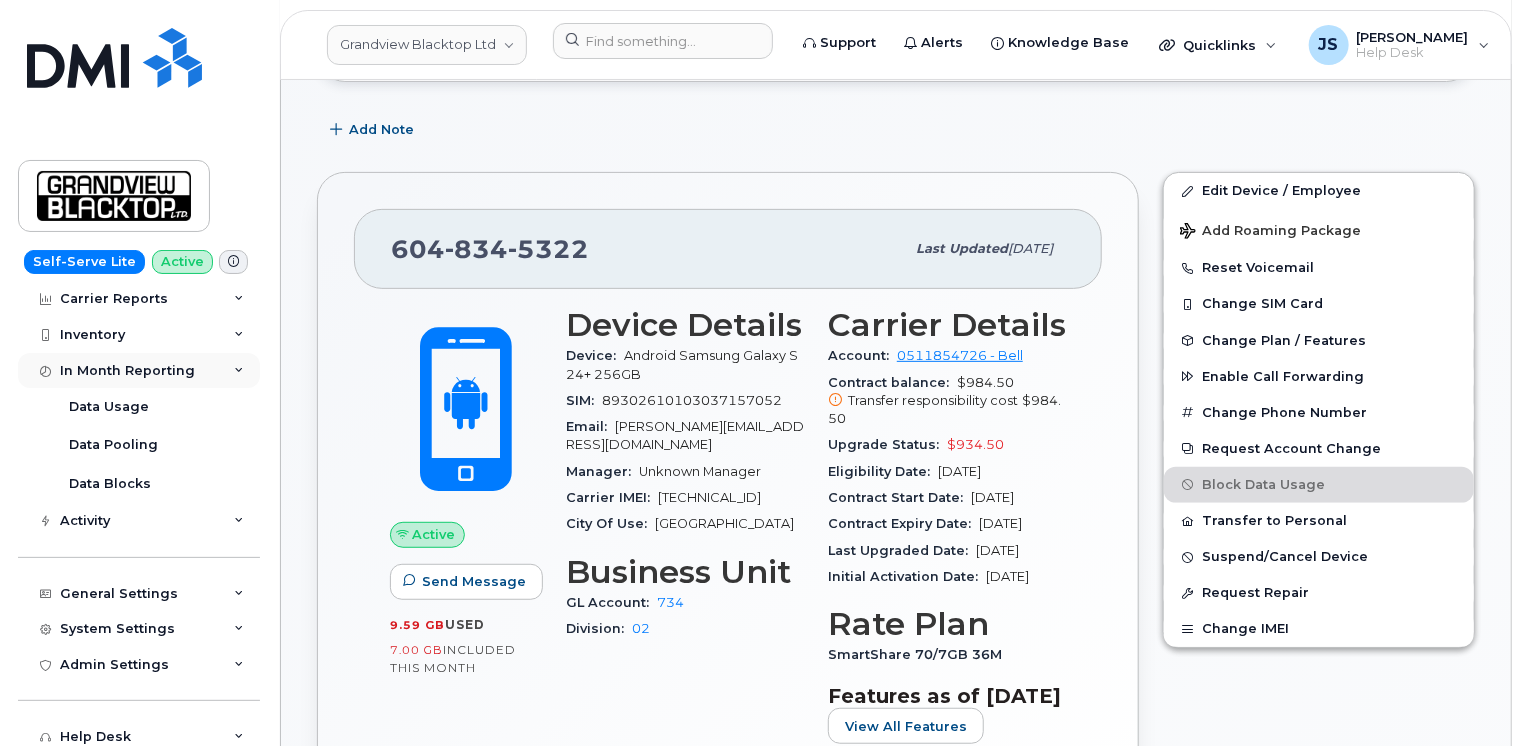 click at bounding box center (239, 371) 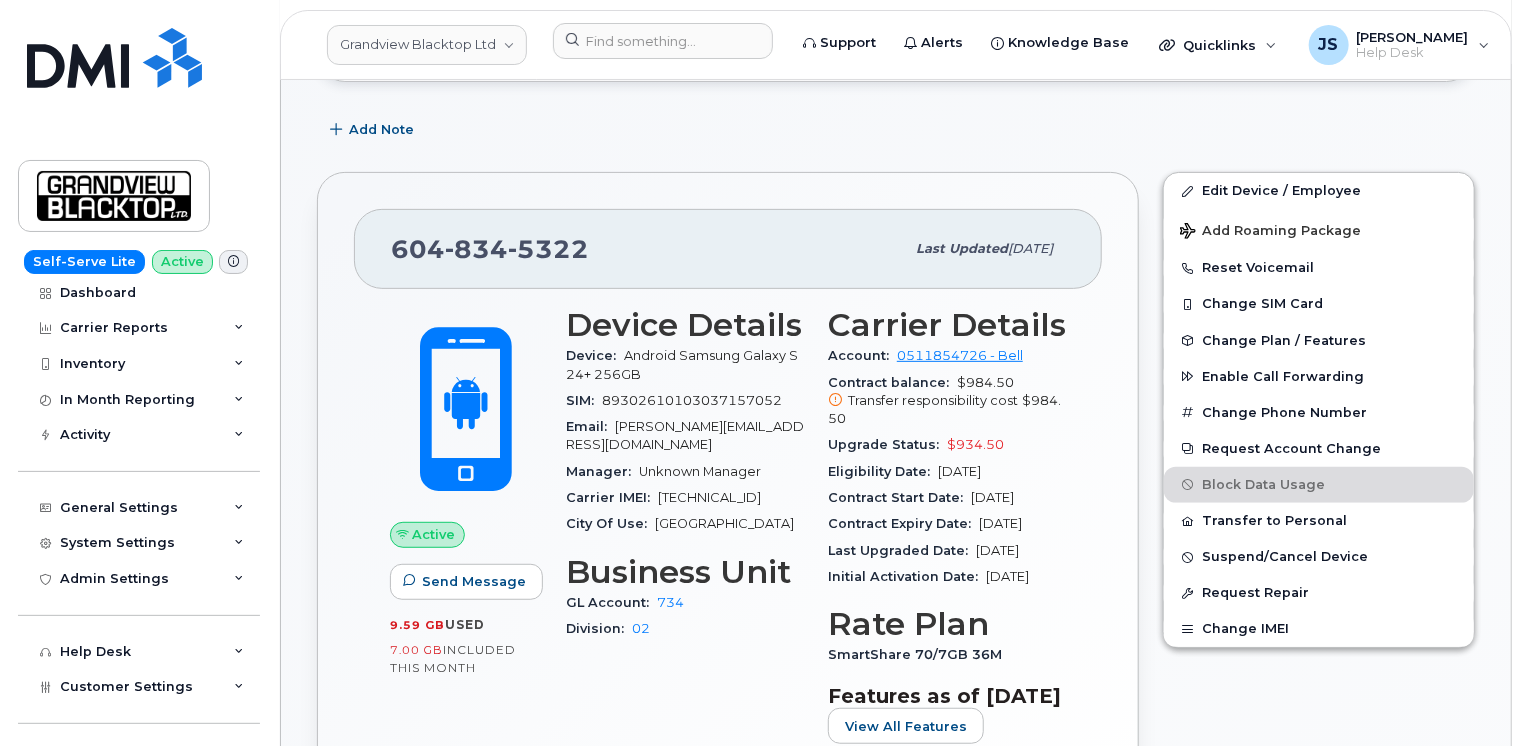 scroll, scrollTop: 0, scrollLeft: 0, axis: both 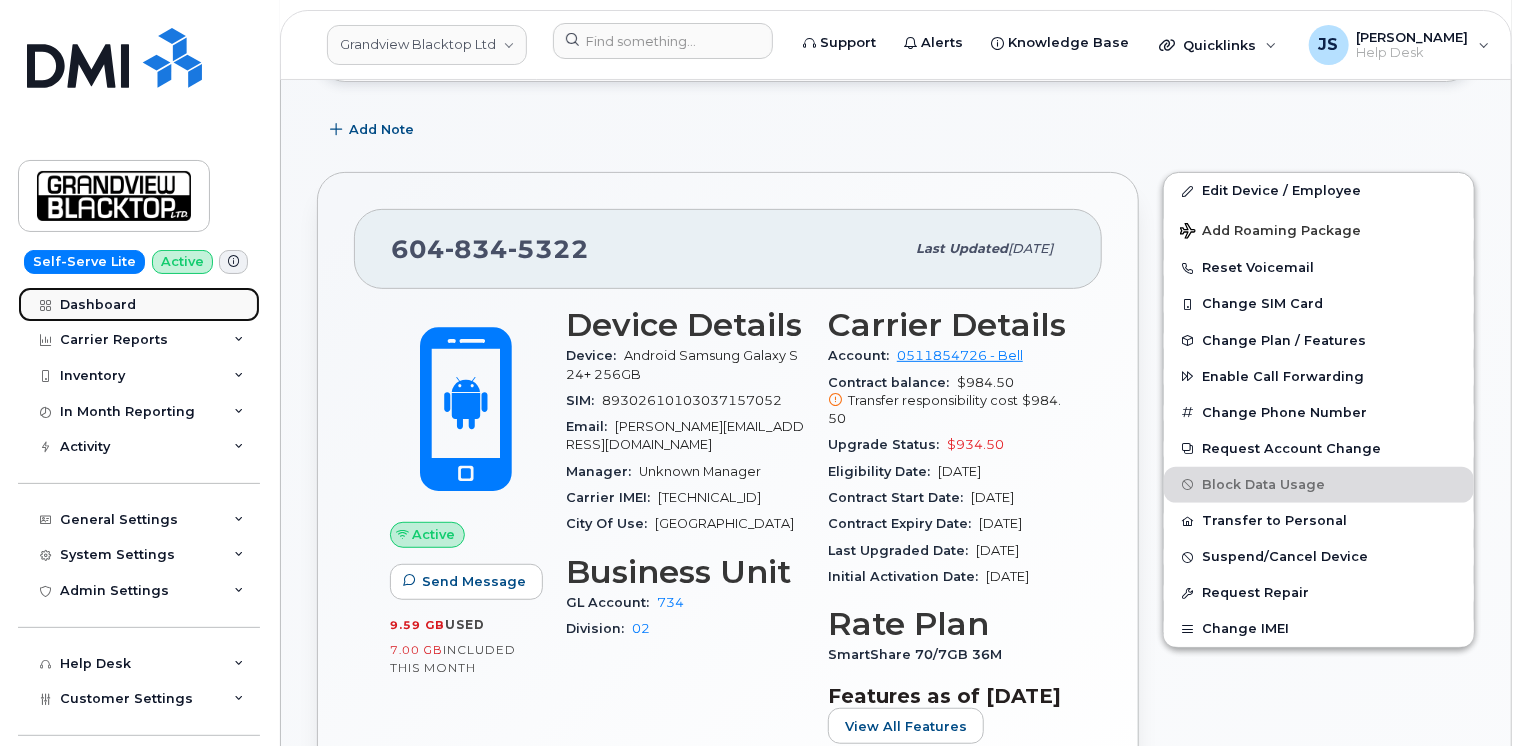 click on "Dashboard" at bounding box center (139, 305) 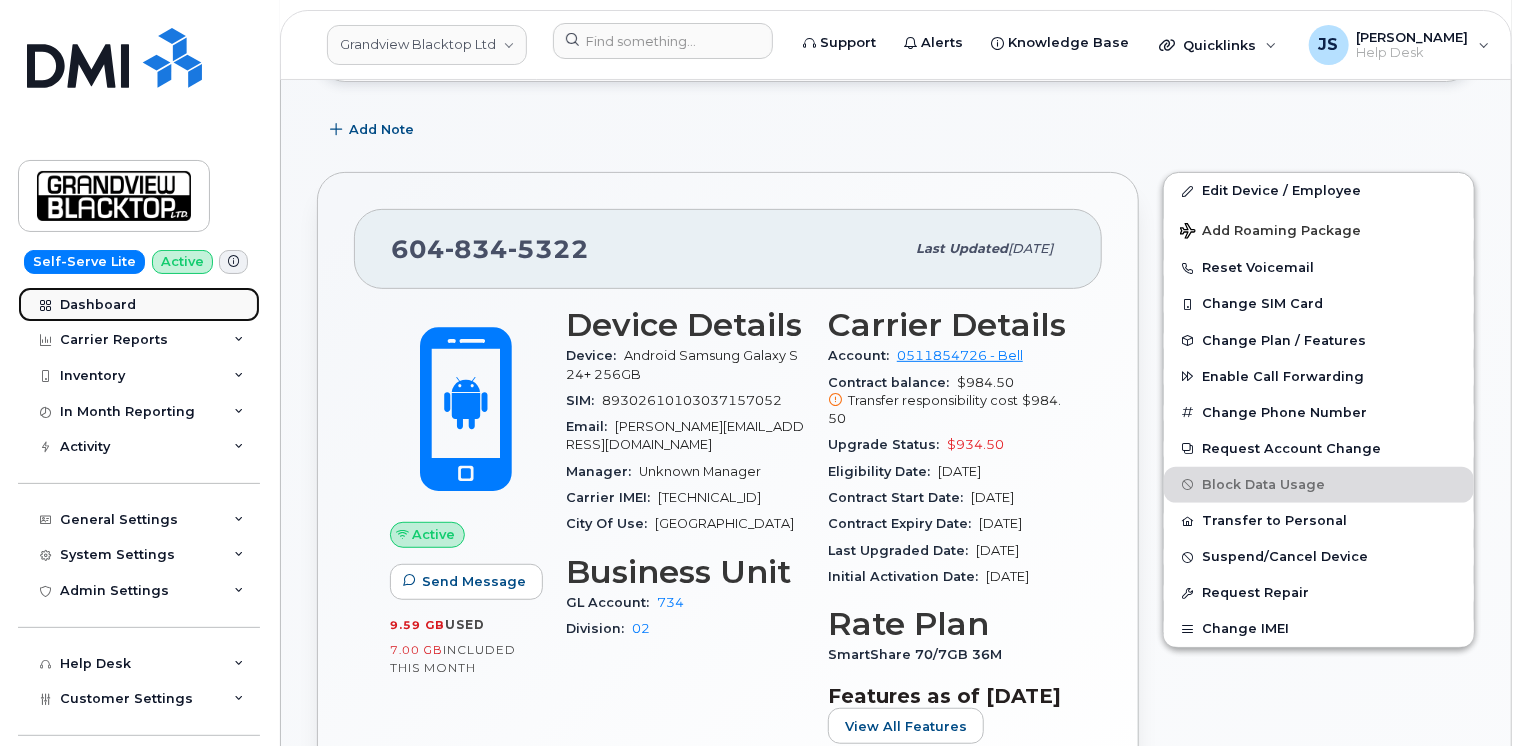 click at bounding box center [45, 305] 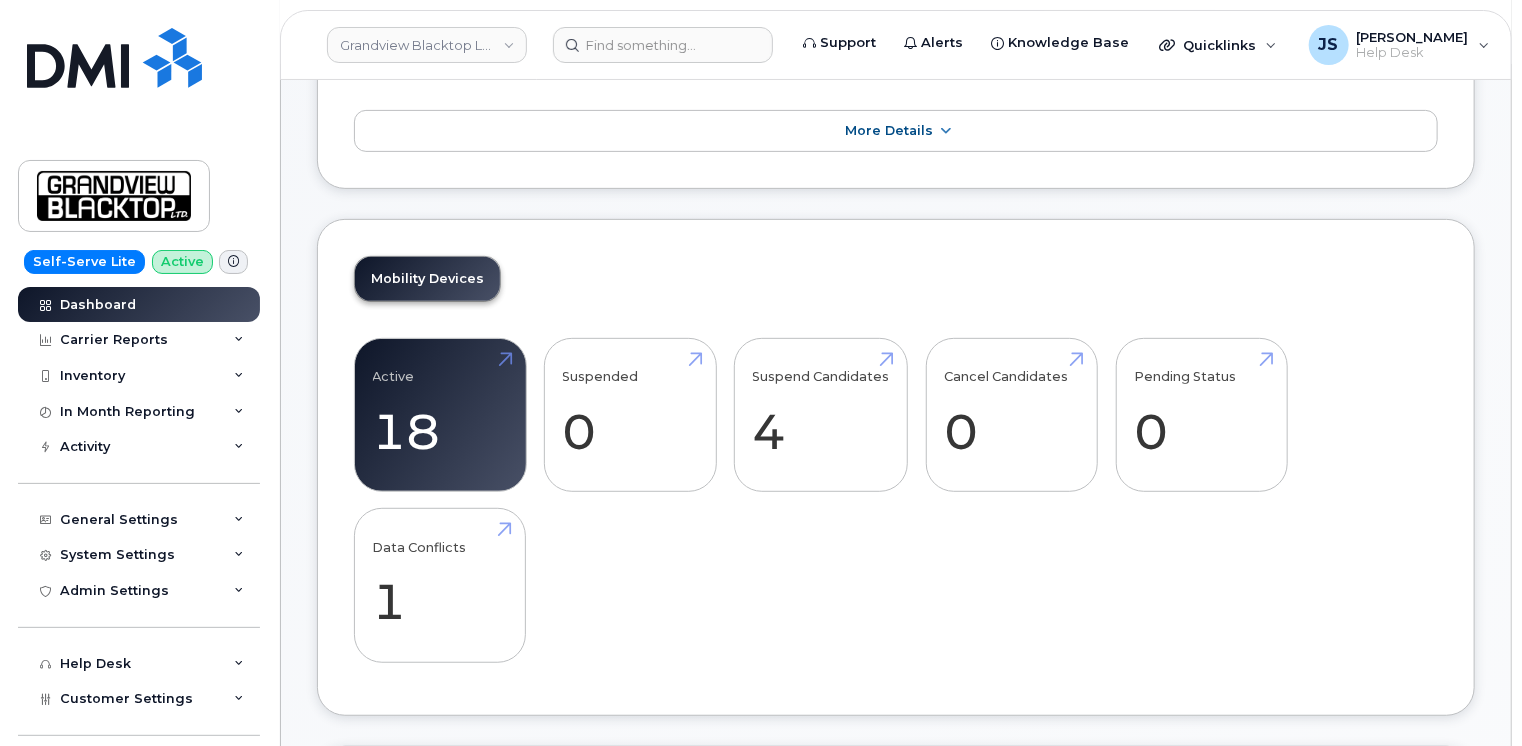 scroll, scrollTop: 400, scrollLeft: 0, axis: vertical 